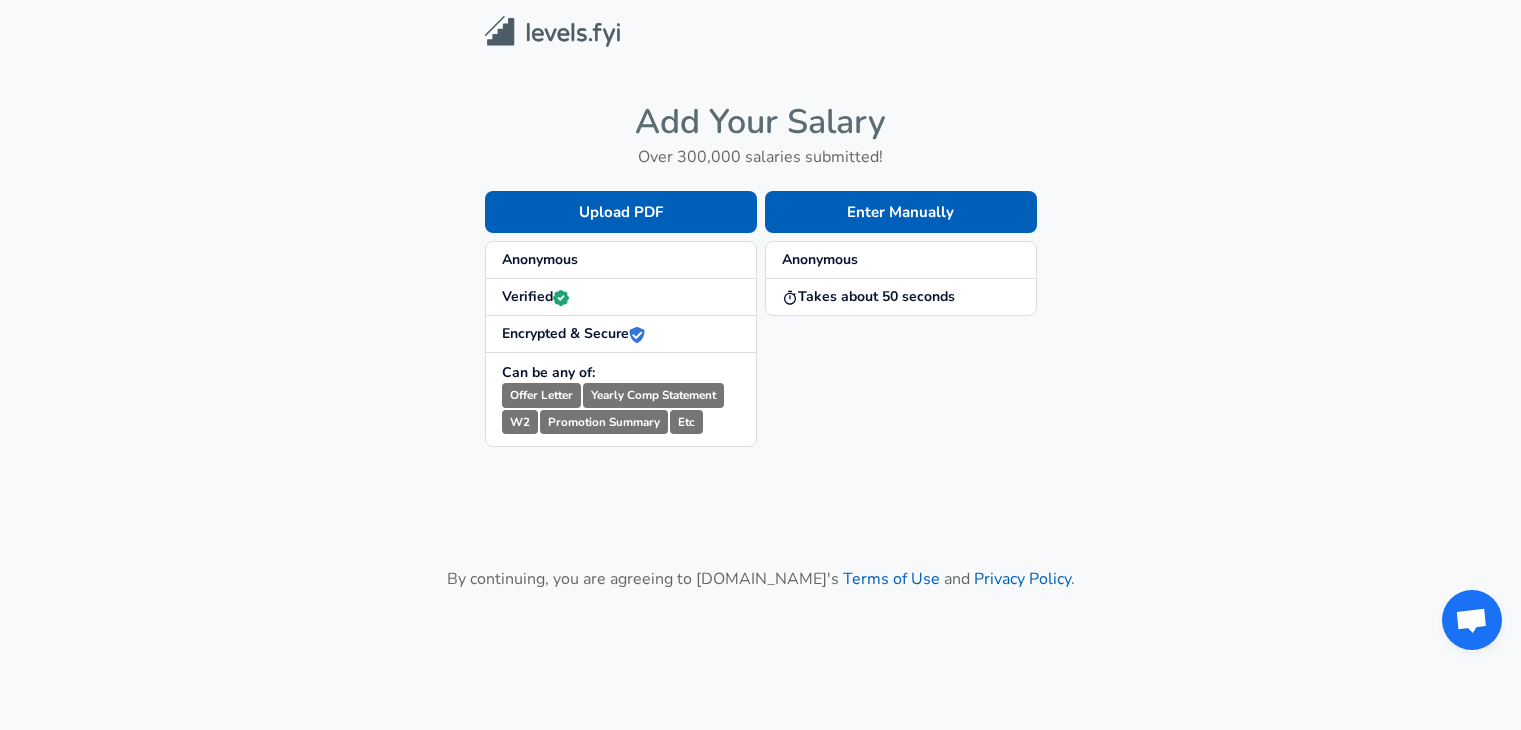 scroll, scrollTop: 0, scrollLeft: 0, axis: both 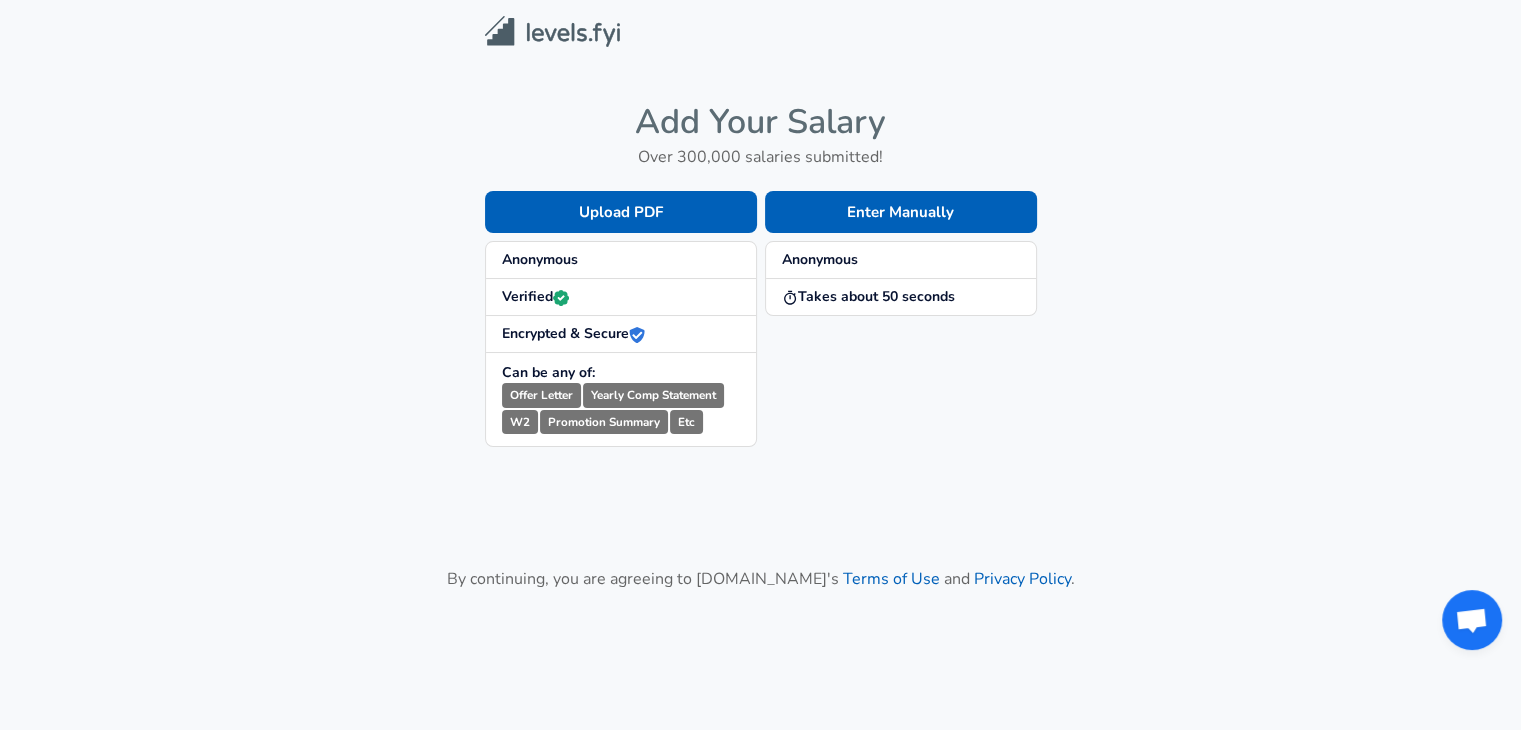 click on "Anonymous" at bounding box center [621, 260] 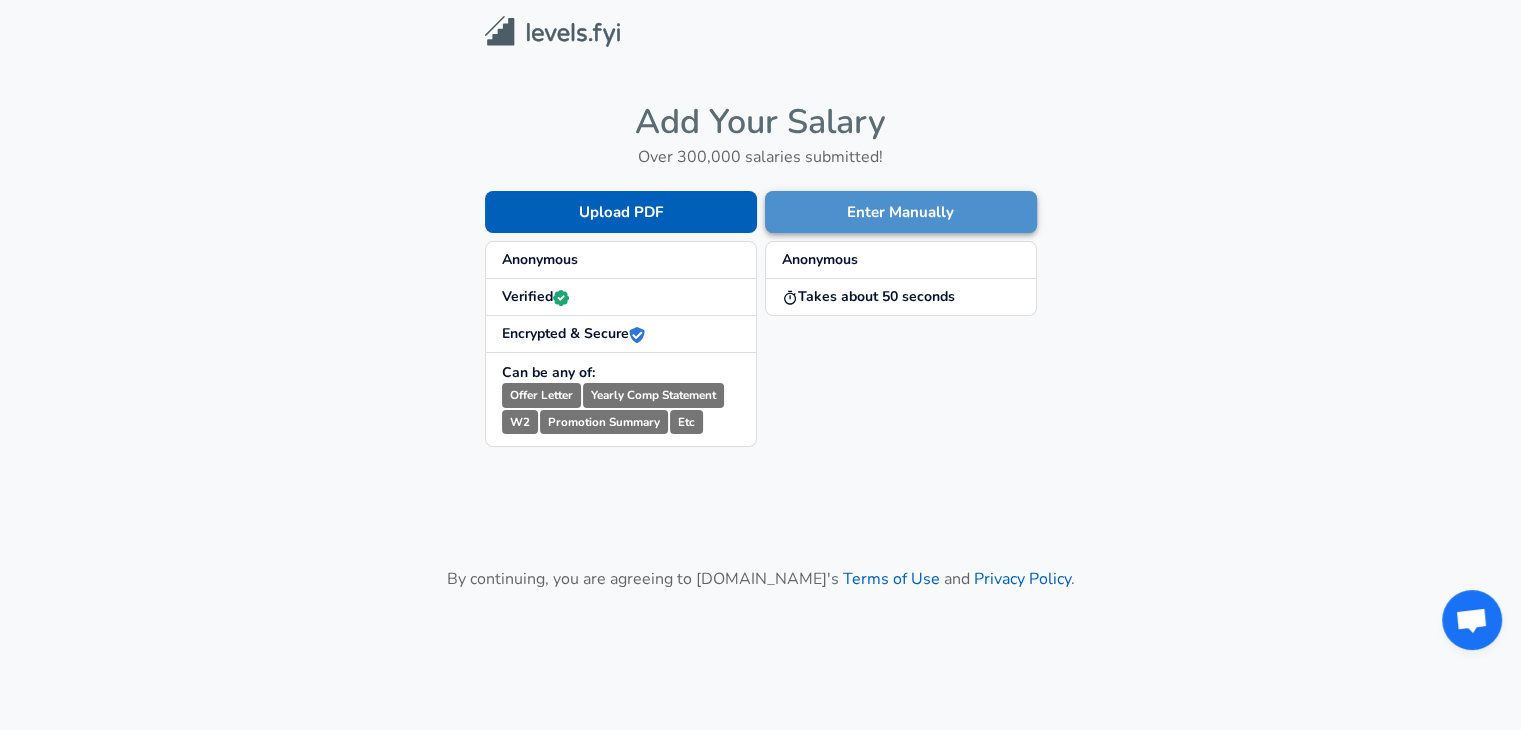 click on "Enter Manually" at bounding box center [901, 212] 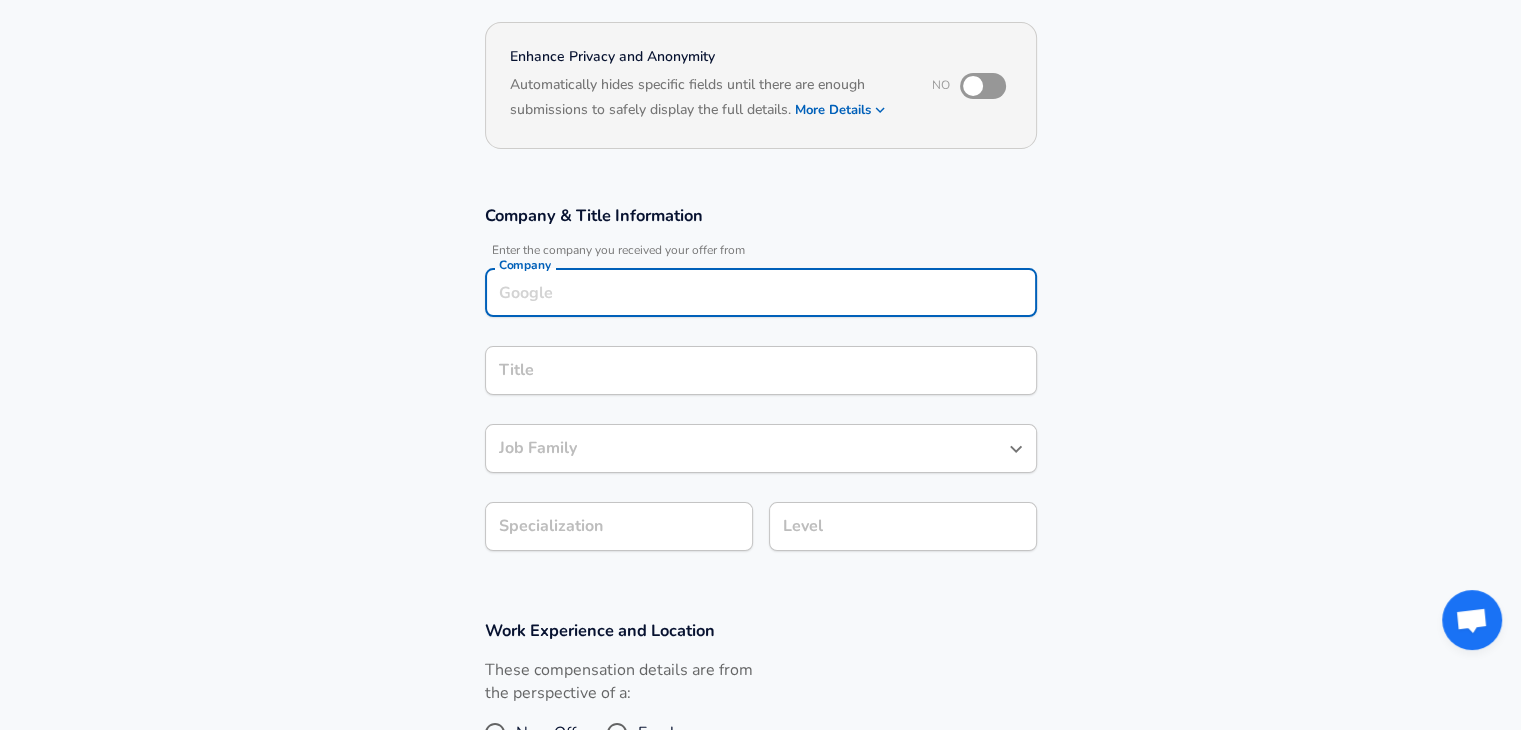 scroll, scrollTop: 195, scrollLeft: 0, axis: vertical 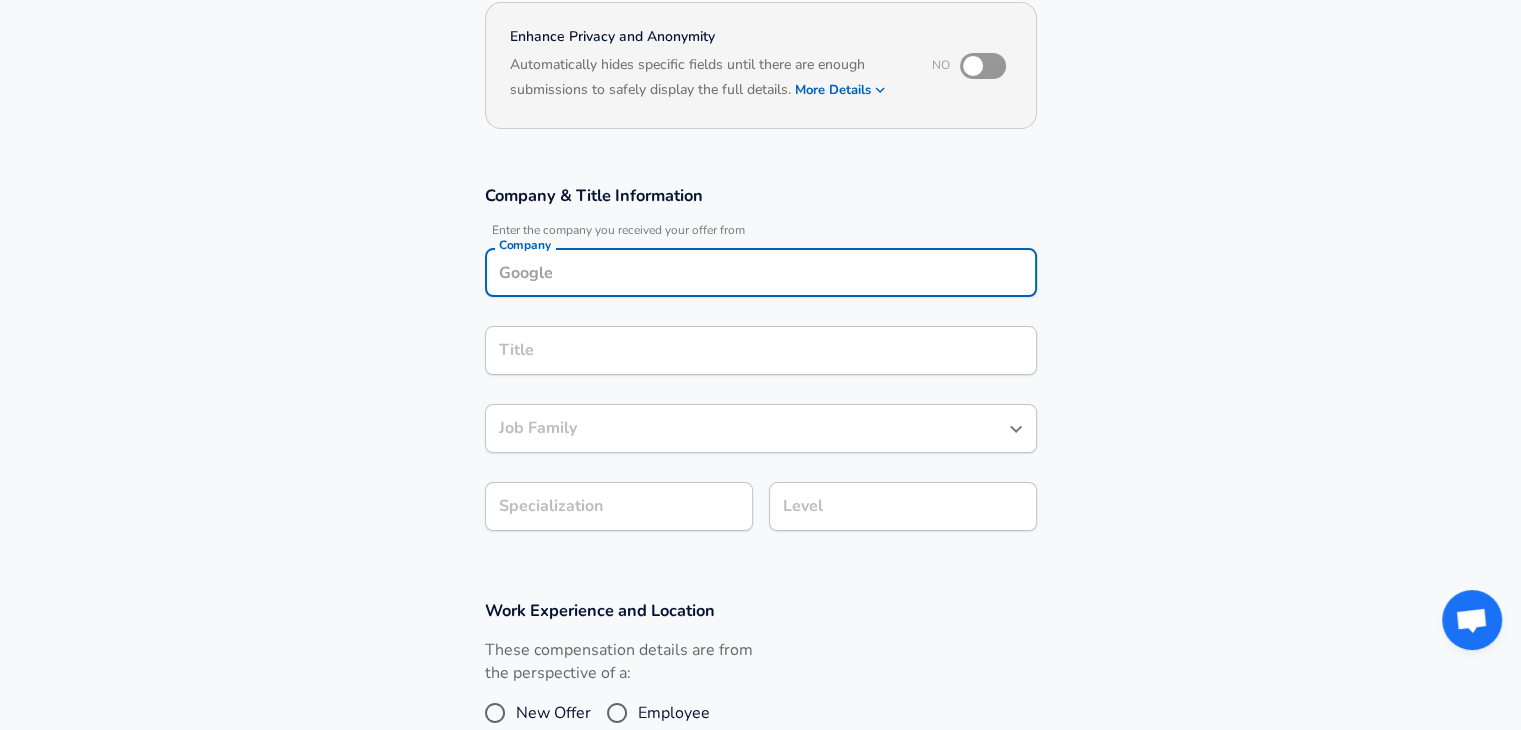 click on "Company" at bounding box center (761, 272) 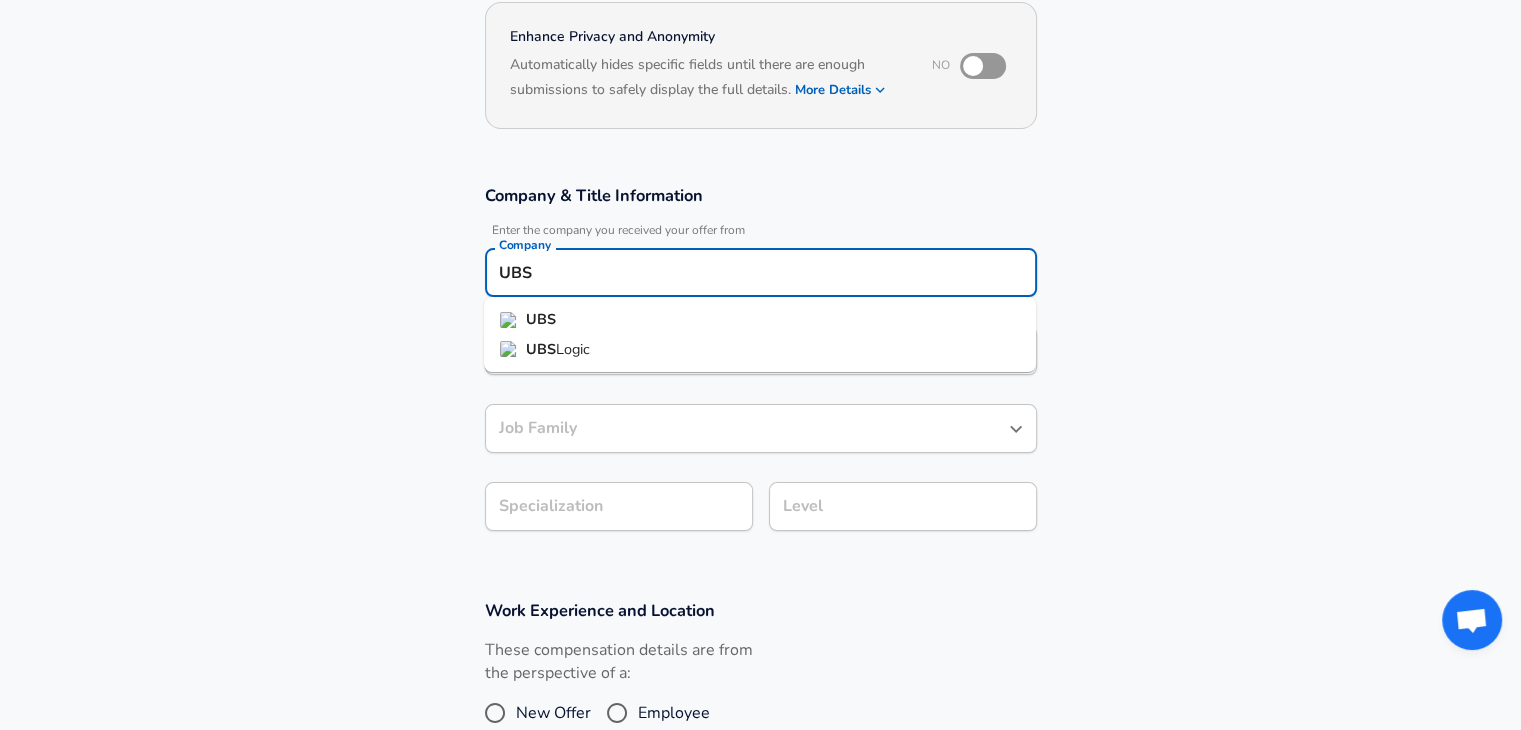 click on "UBS" at bounding box center (760, 320) 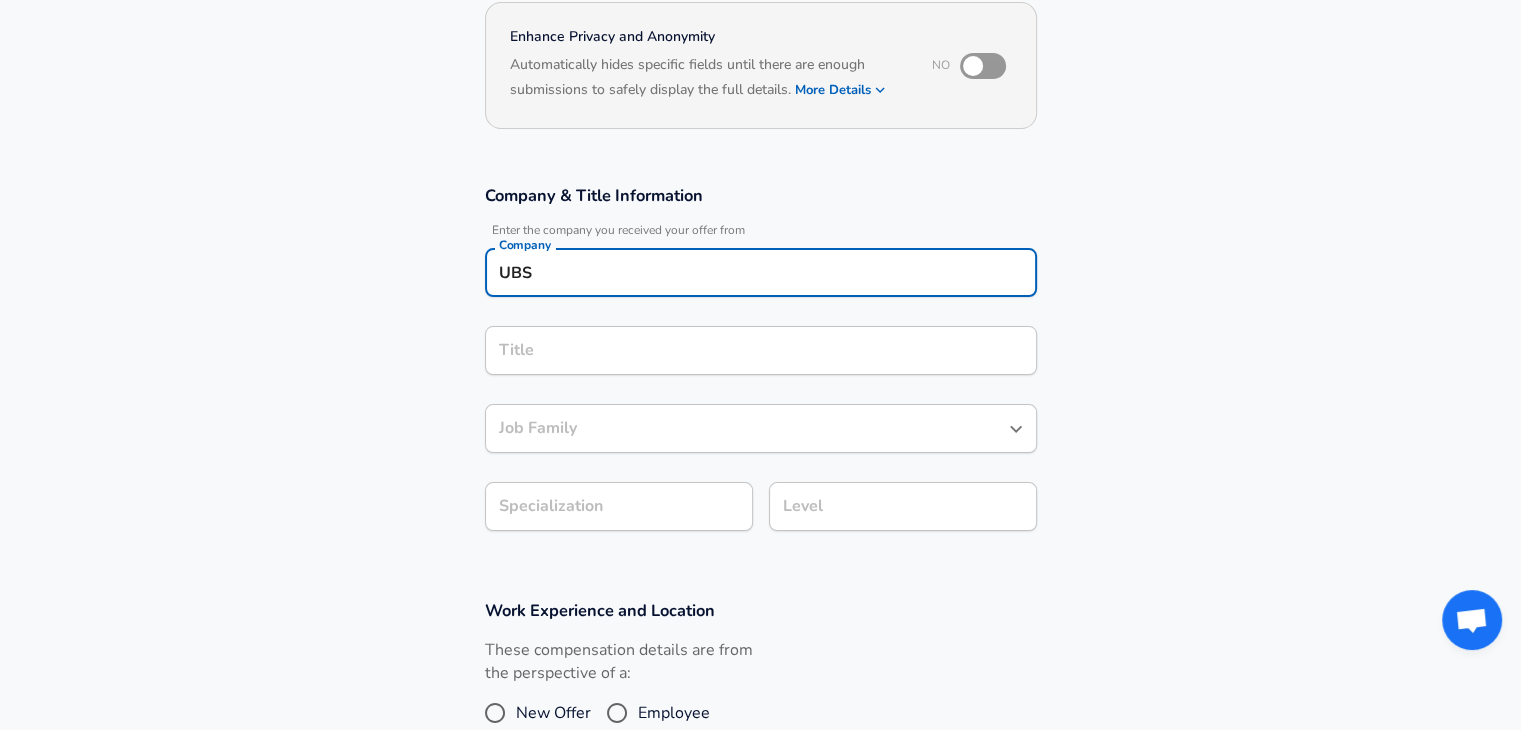 type on "UBS" 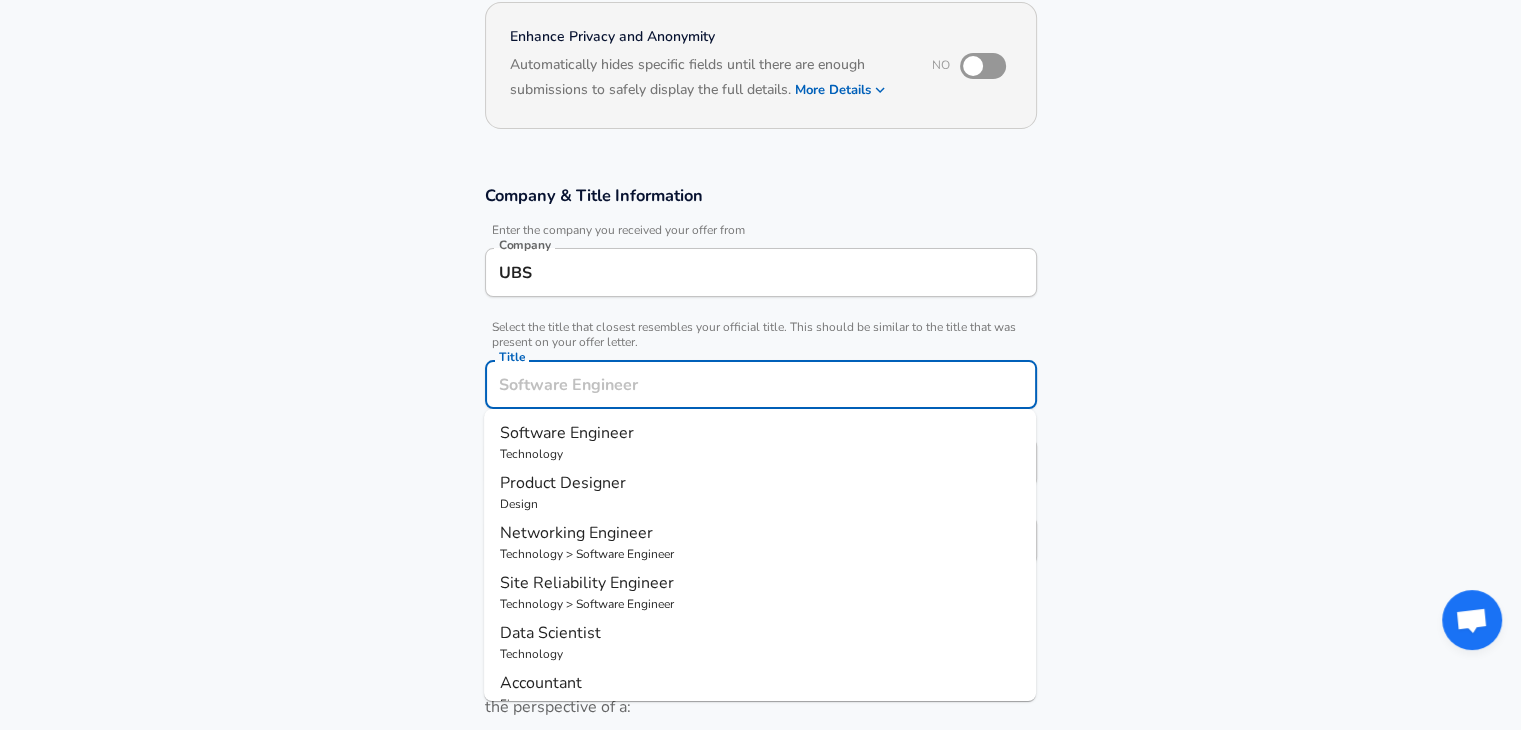 scroll, scrollTop: 235, scrollLeft: 0, axis: vertical 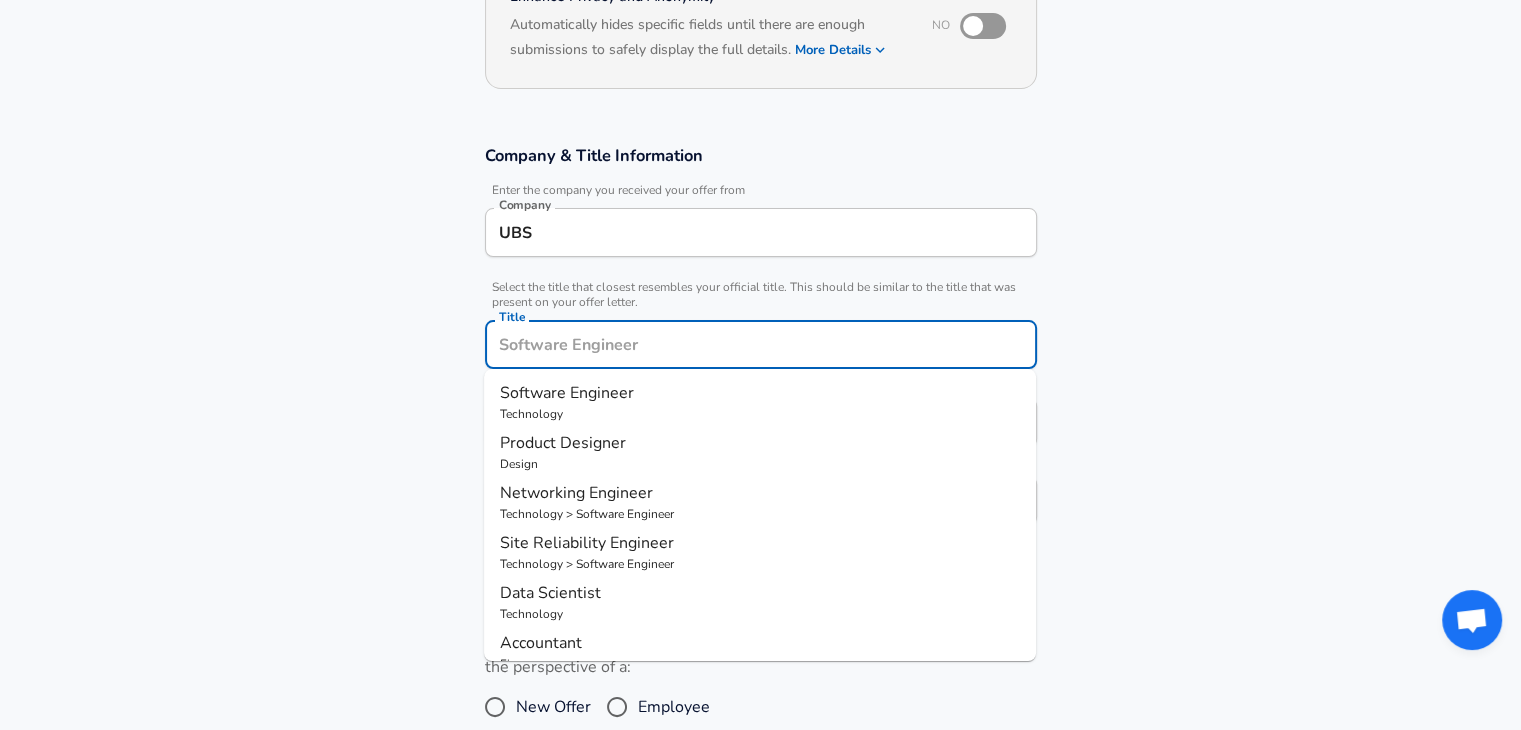 click on "Title" at bounding box center (761, 344) 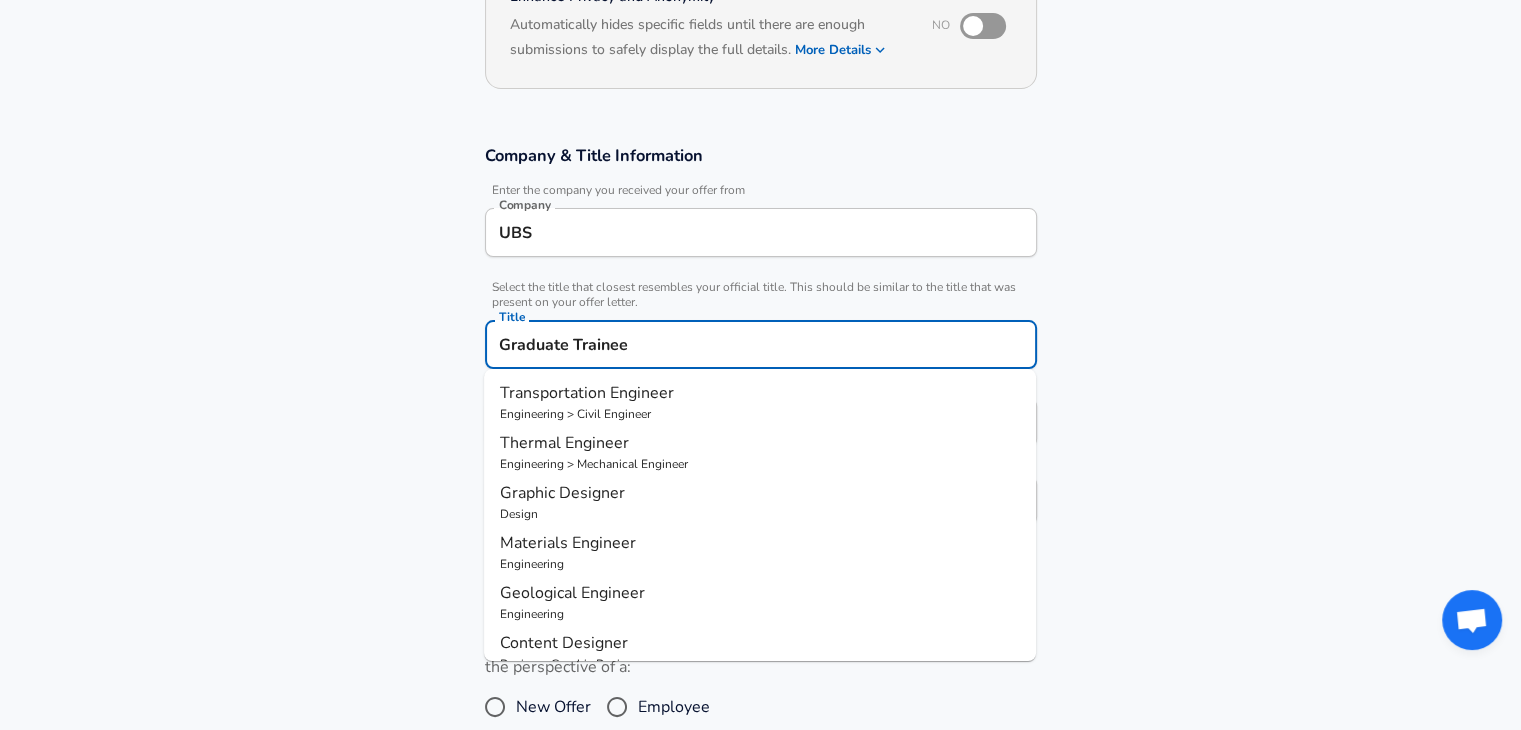 type on "Graduate" 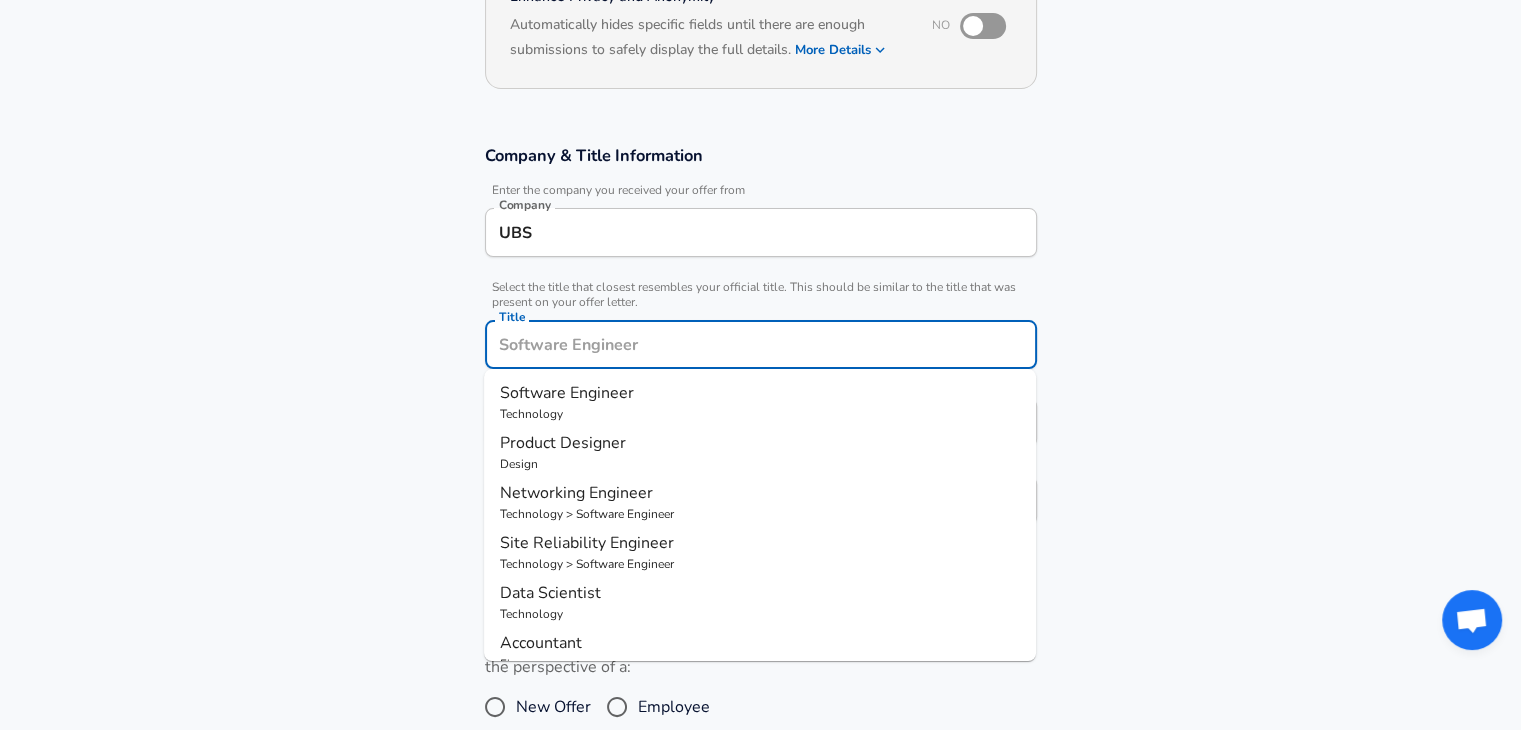 click on "Software Engineer" at bounding box center (760, 393) 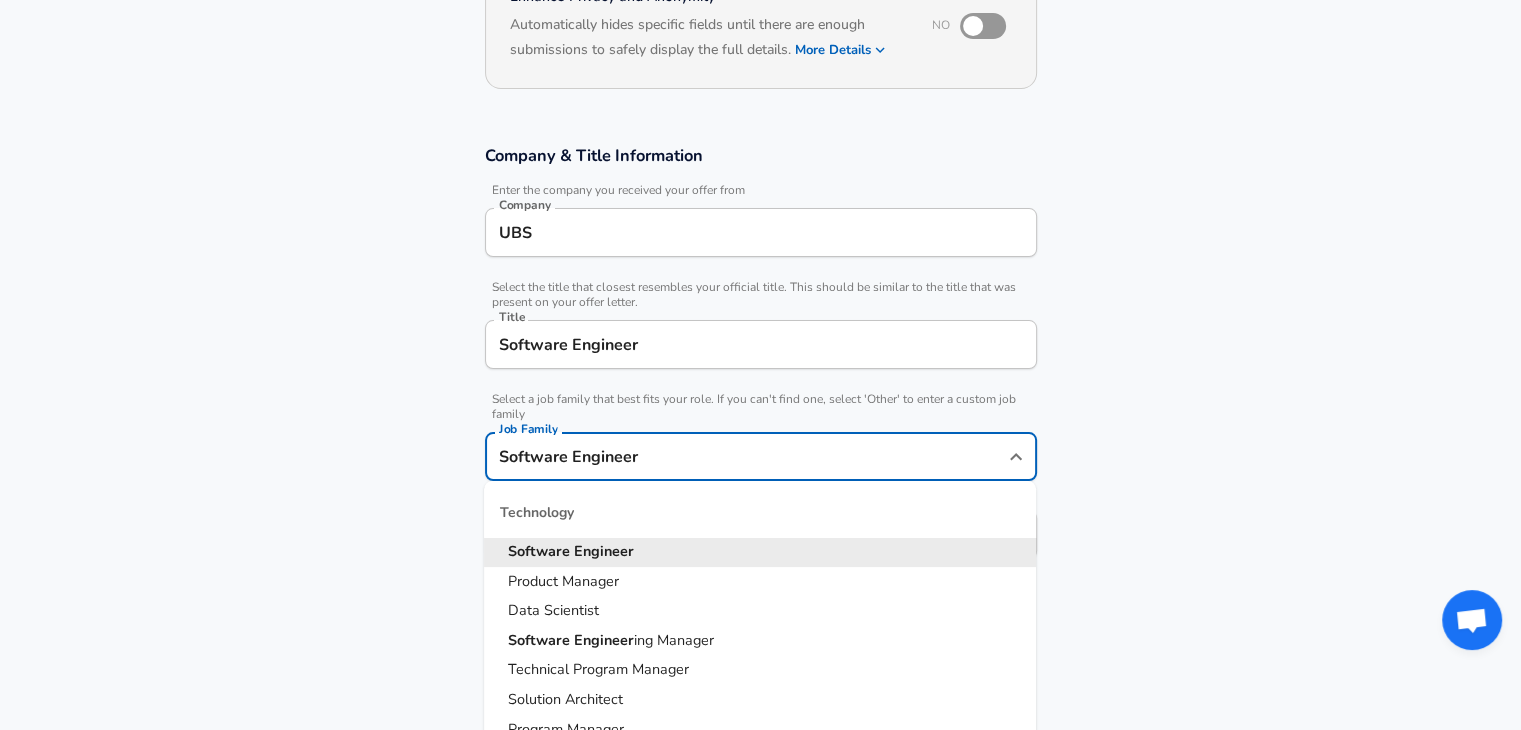 scroll, scrollTop: 275, scrollLeft: 0, axis: vertical 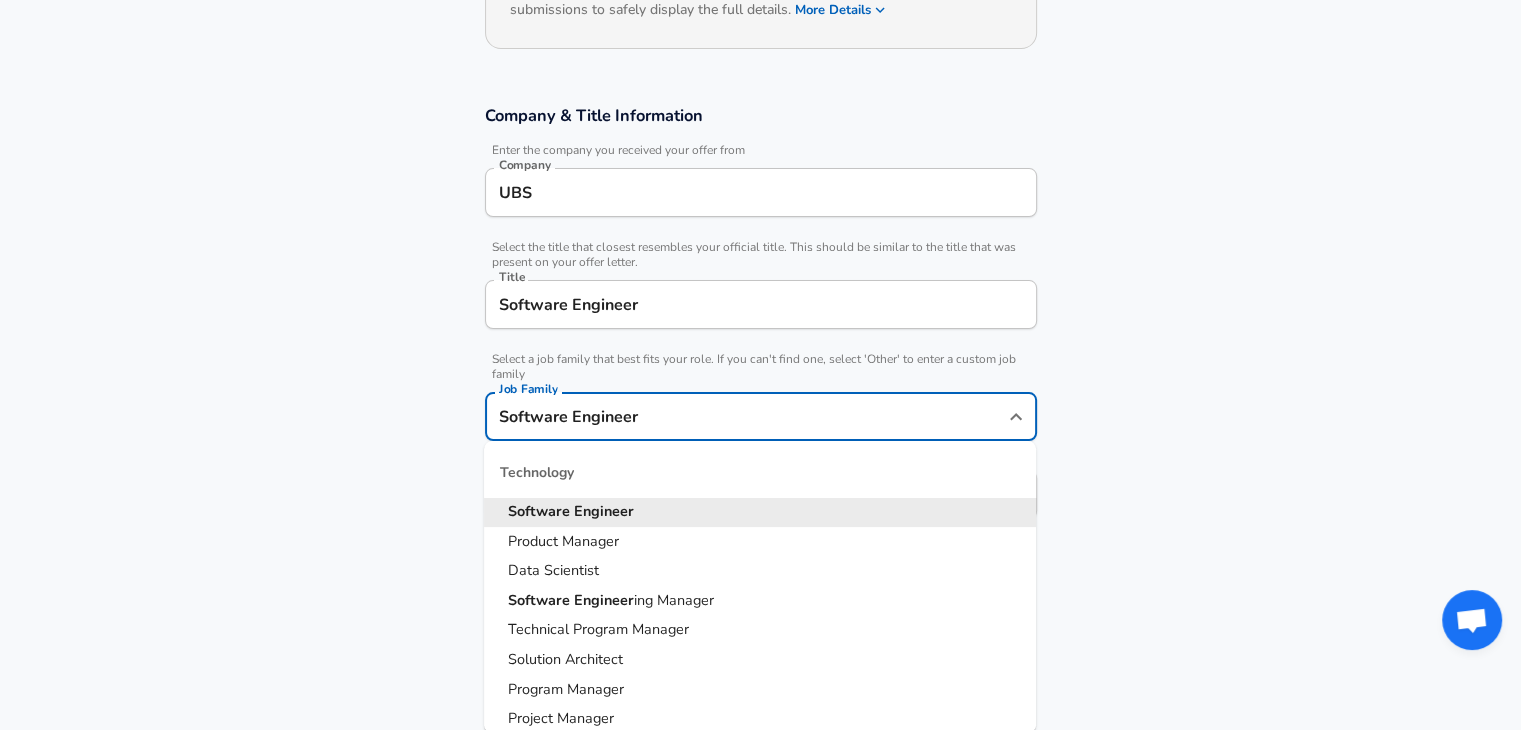 click on "Software Engineer Job Family" at bounding box center (761, 416) 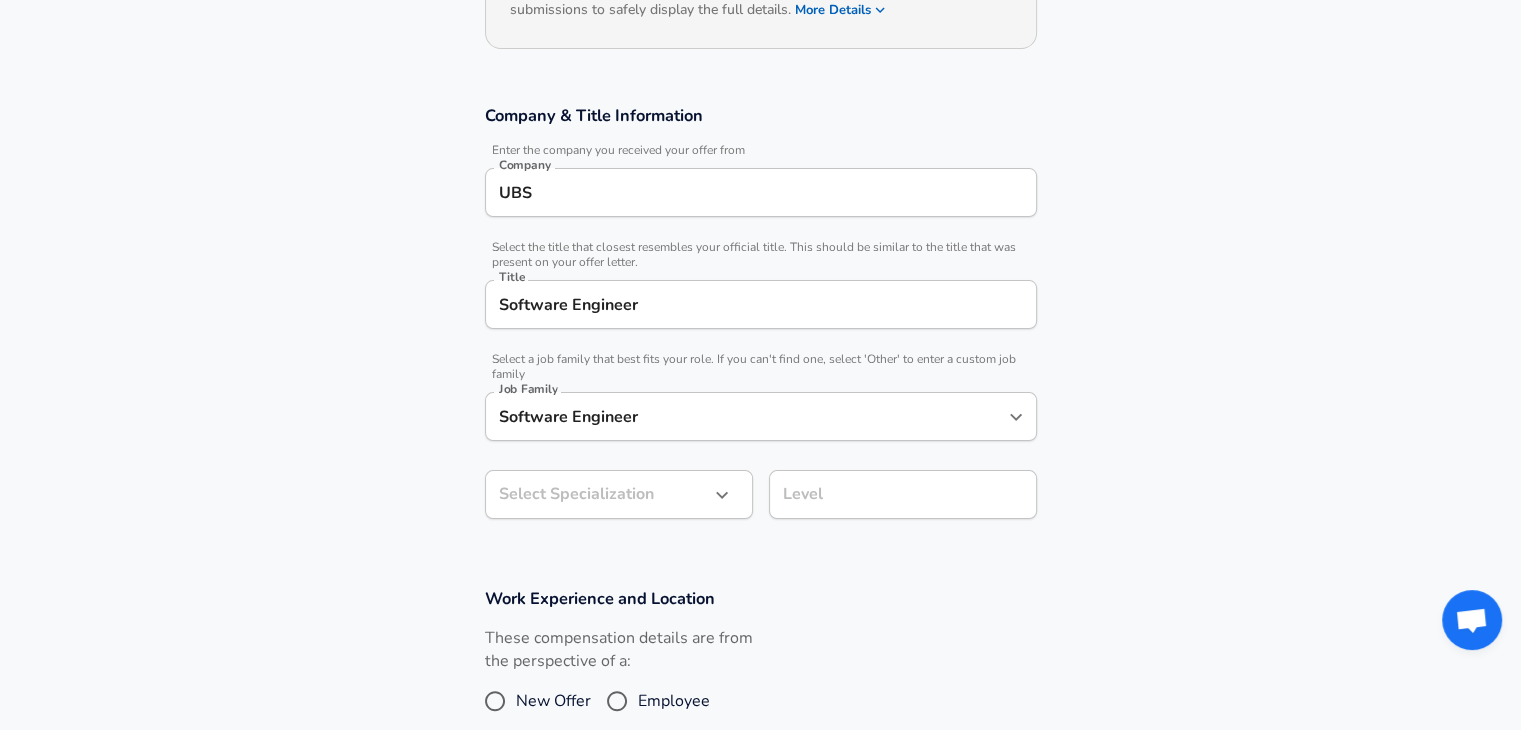 click on "Company & Title Information   Enter the company you received your offer from Company UBS Company   Select the title that closest resembles your official title. This should be similar to the title that was present on your offer letter. Title Software Engineer Title   Select a job family that best fits your role. If you can't find one, select 'Other' to enter a custom job family Job Family Software Engineer Job Family Select Specialization ​ Select Specialization Level Level" at bounding box center [760, 322] 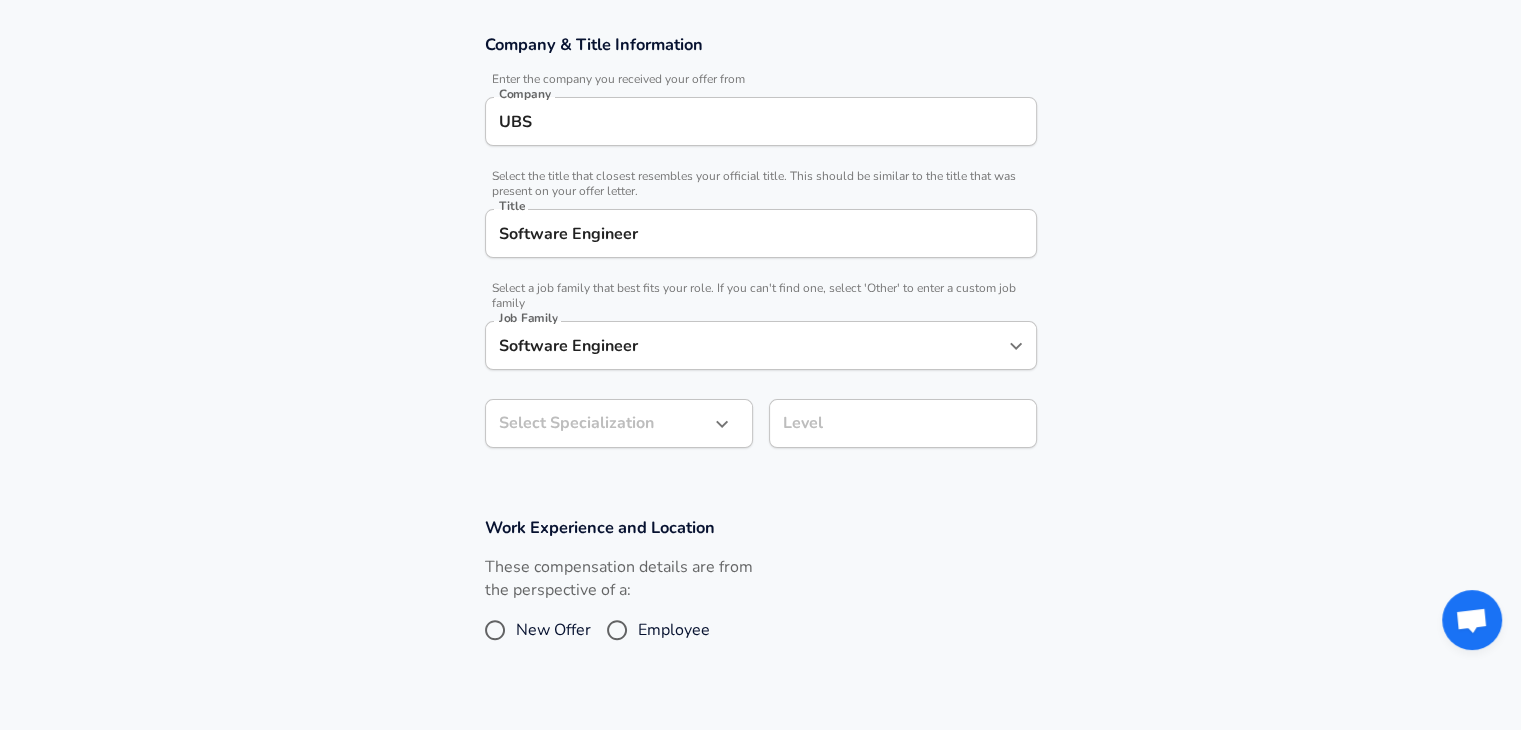 scroll, scrollTop: 406, scrollLeft: 0, axis: vertical 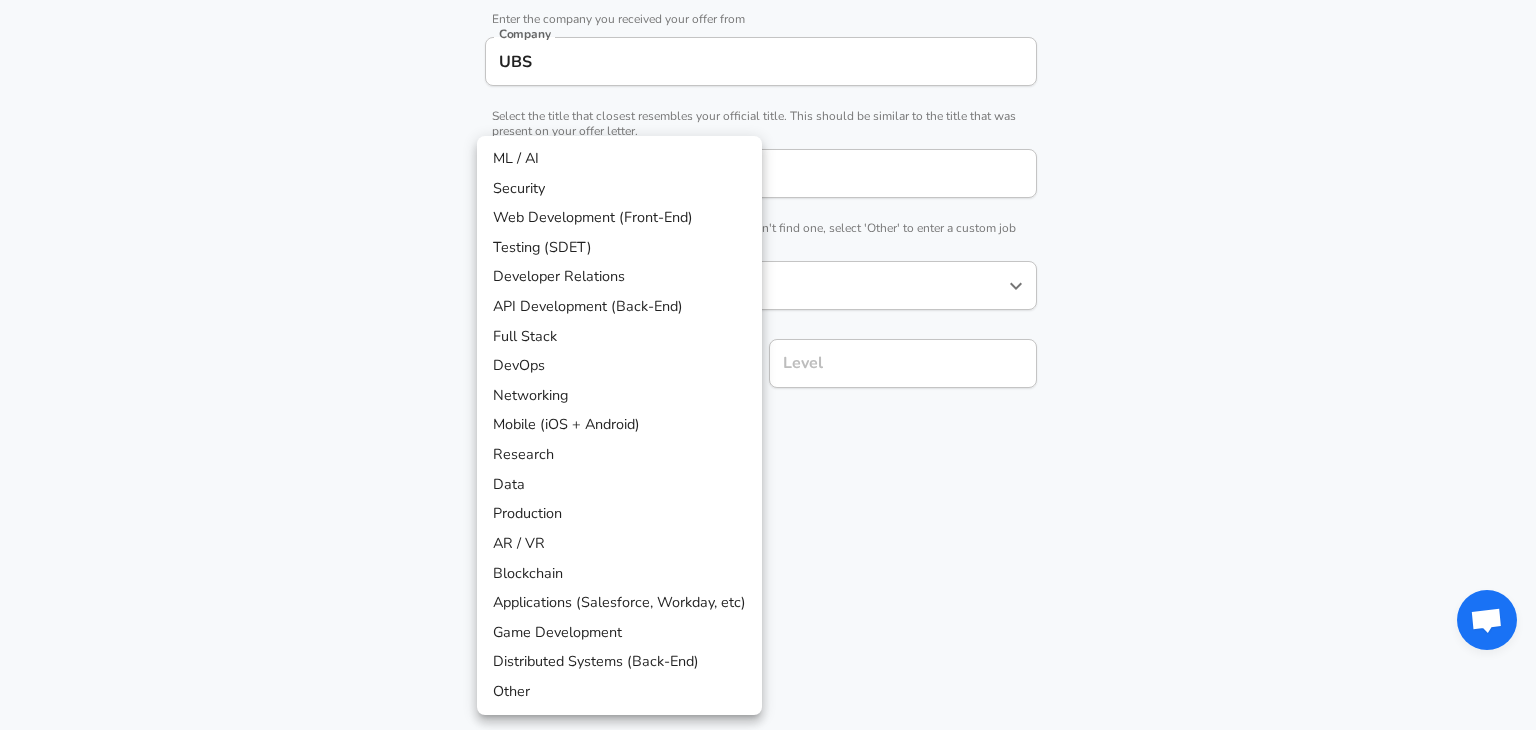 click on "Restart Add Your Salary Upload your offer letter   to verify your submission Enhance Privacy and Anonymity No Automatically hides specific fields until there are enough submissions to safely display the full details.   More Details Based on your submission and the data points that we have already collected, we will automatically hide and anonymize specific fields if there aren't enough data points to remain sufficiently anonymous. Company & Title Information   Enter the company you received your offer from Company UBS Company   Select the title that closest resembles your official title. This should be similar to the title that was present on your offer letter. Title Software Engineer Title   Select a job family that best fits your role. If you can't find one, select 'Other' to enter a custom job family Job Family Software Engineer Job Family   Select a Specialization that best fits your role. If you can't find one, select 'Other' to enter a custom specialization Select Specialization ​ Level Level Employee" at bounding box center (768, -41) 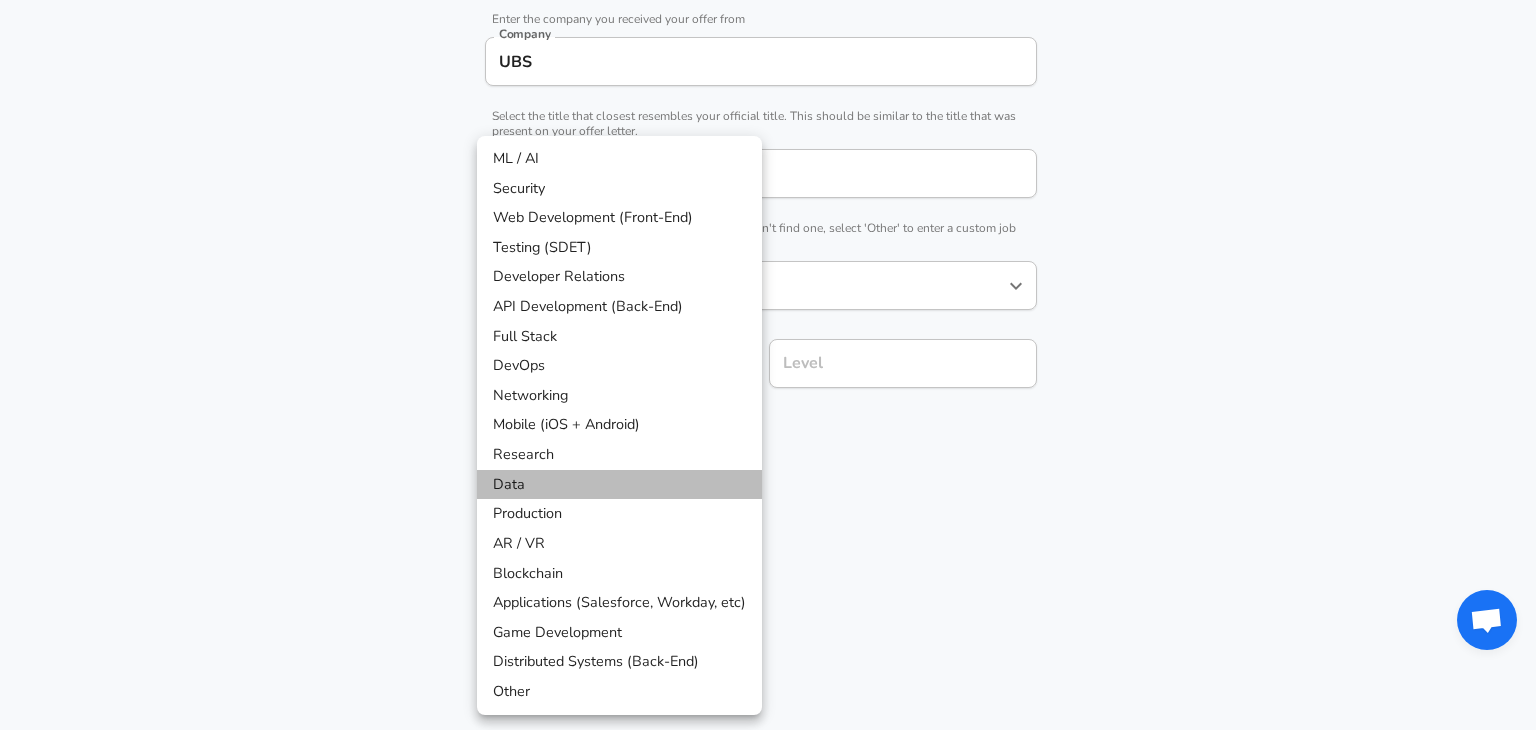 click on "Data" at bounding box center [619, 485] 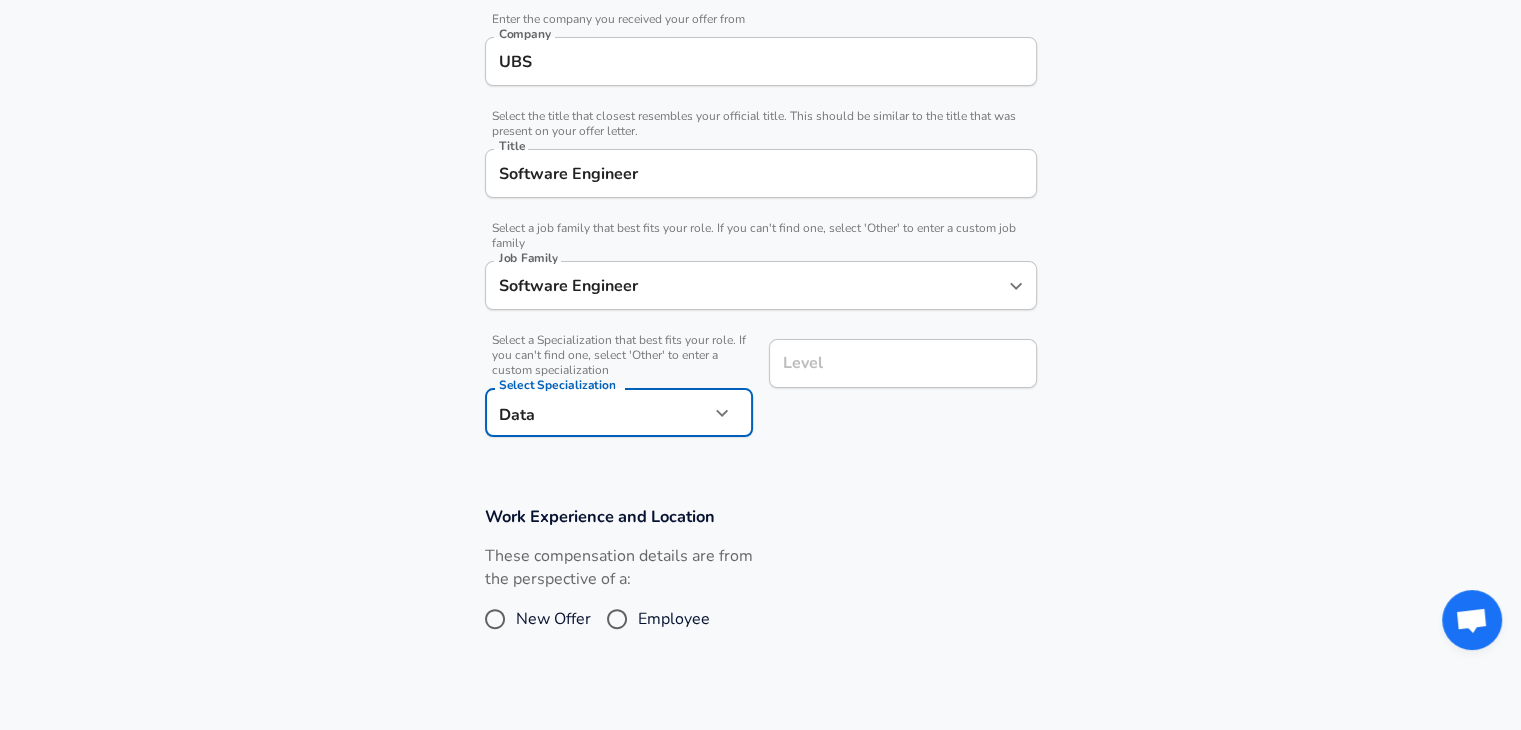 scroll, scrollTop: 446, scrollLeft: 0, axis: vertical 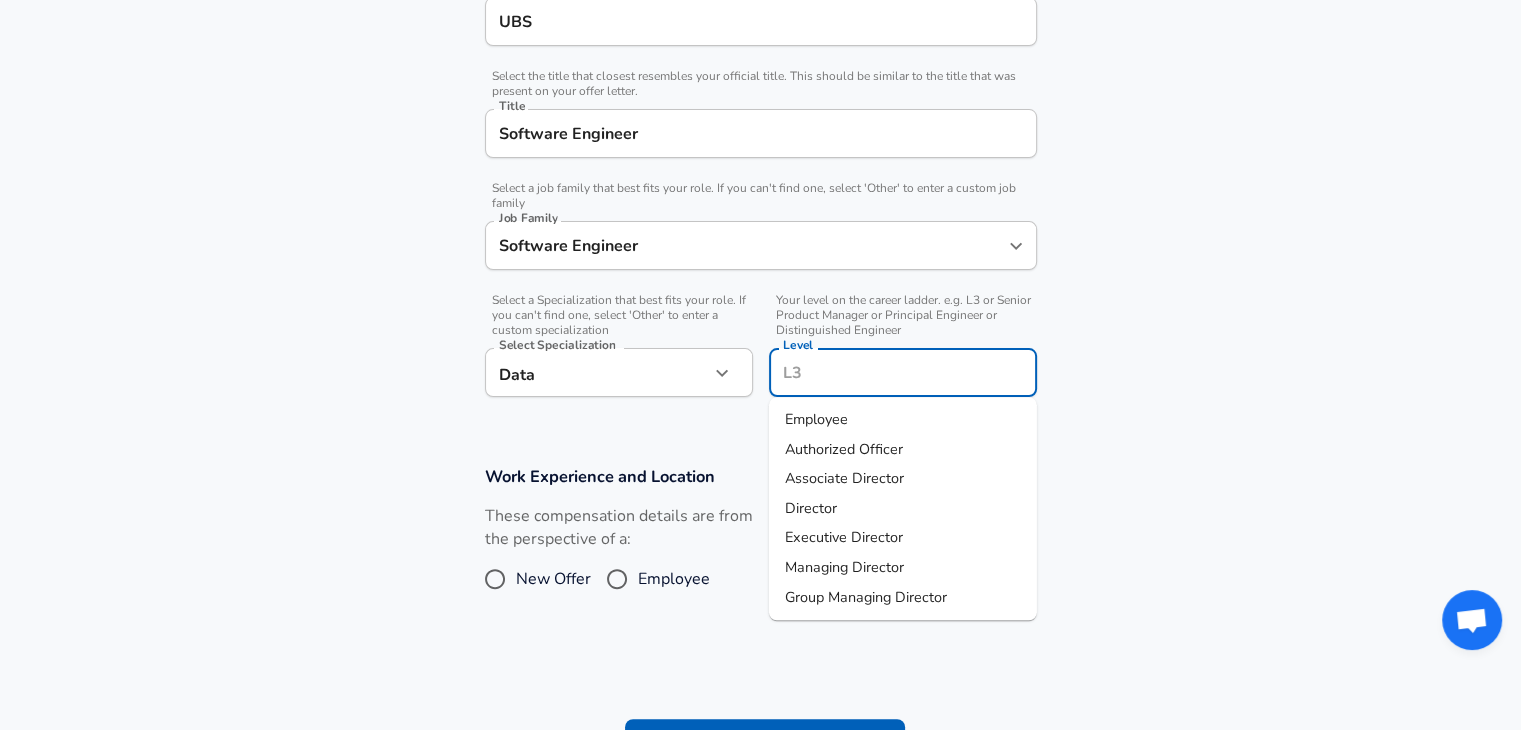 click on "Level" at bounding box center (903, 372) 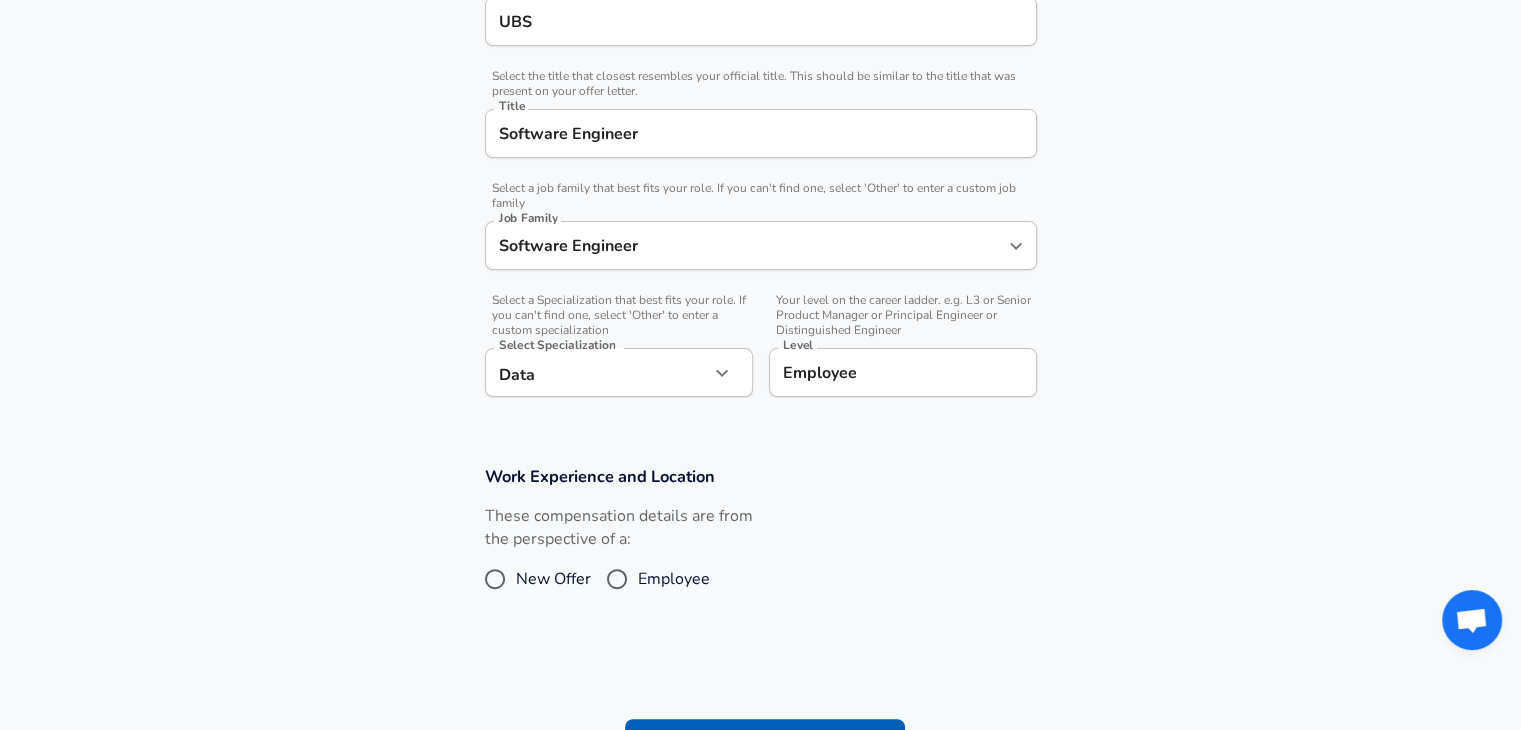 drag, startPoint x: 529, startPoint y: 590, endPoint x: 536, endPoint y: 575, distance: 16.552946 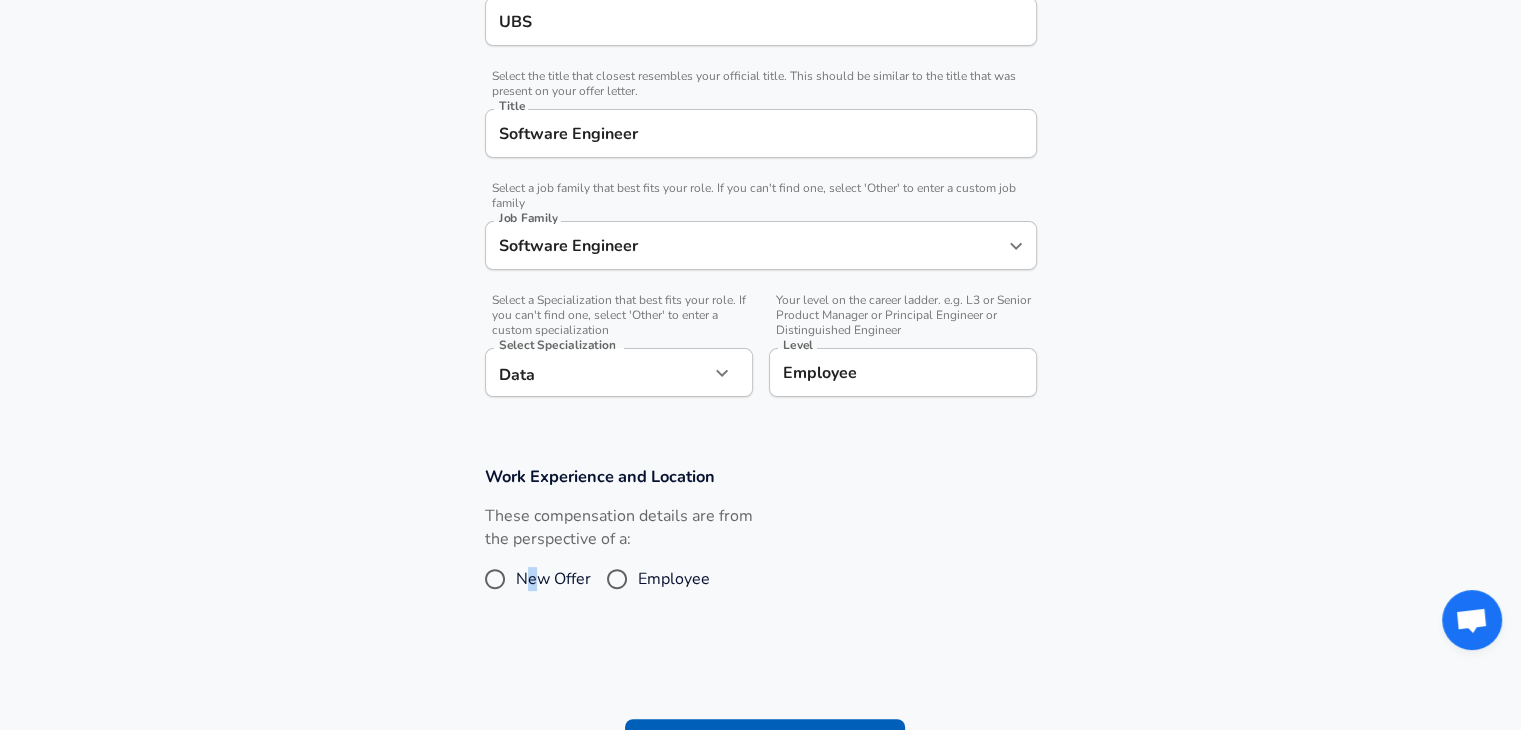 click on "New Offer" at bounding box center [553, 579] 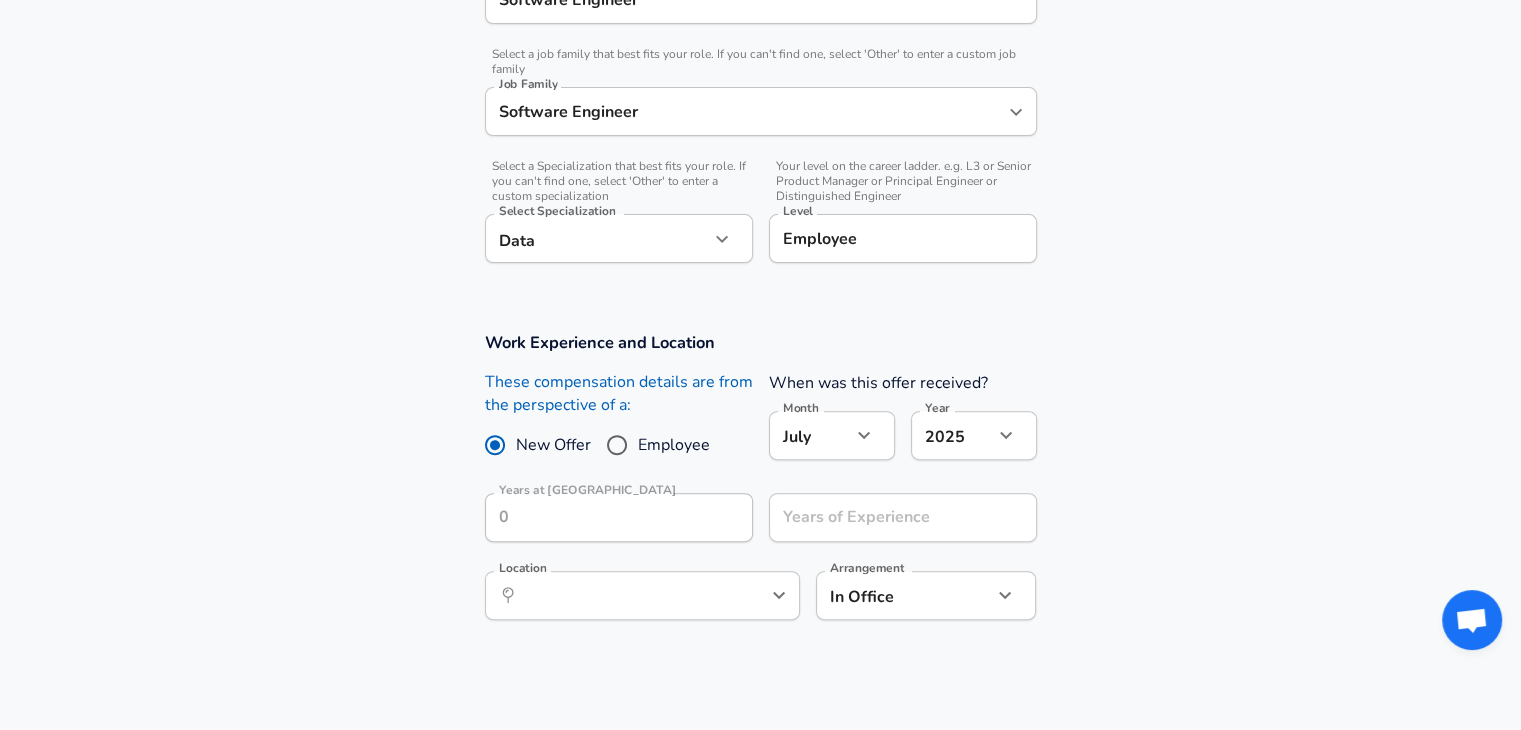 scroll, scrollTop: 640, scrollLeft: 0, axis: vertical 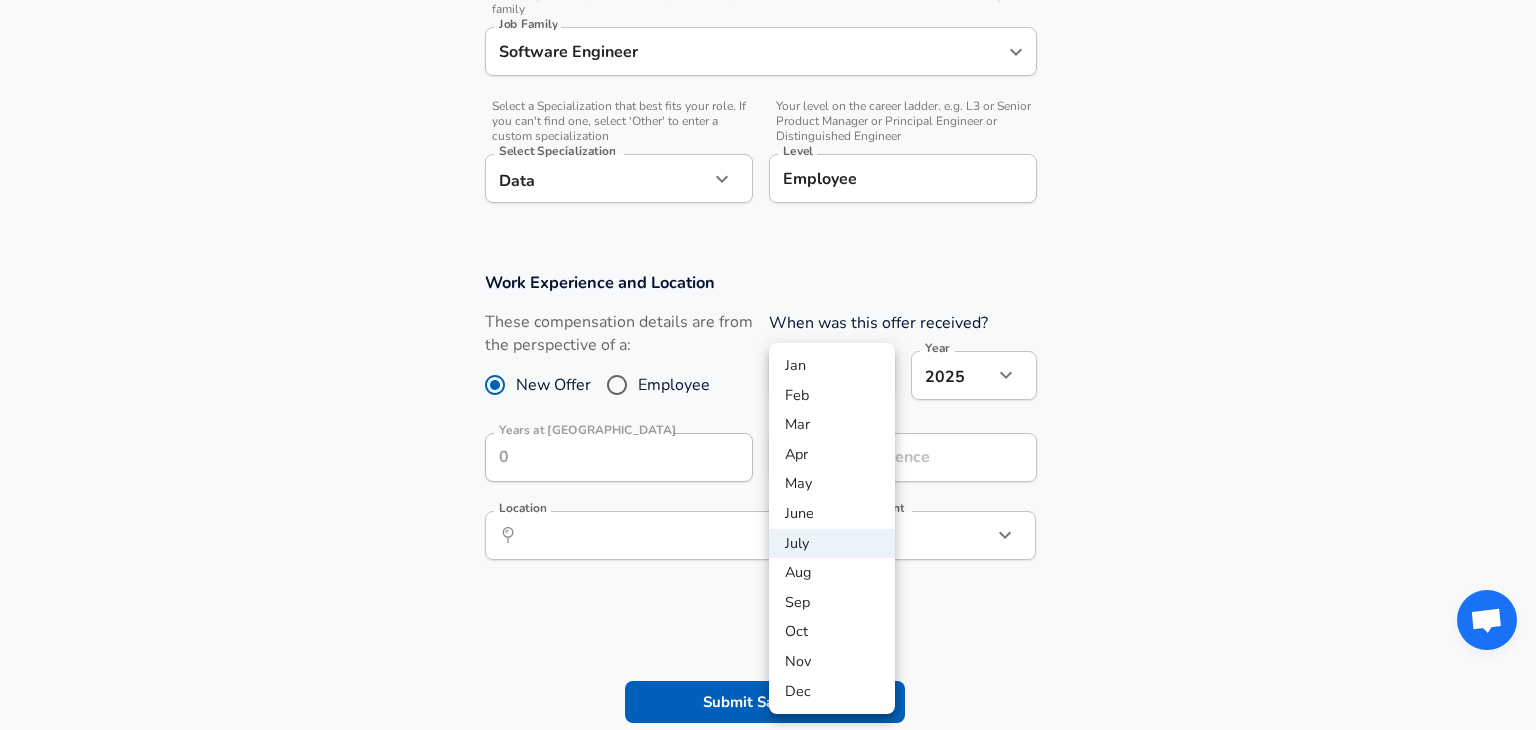 click on "Restart Add Your Salary Upload your offer letter   to verify your submission Enhance Privacy and Anonymity No Automatically hides specific fields until there are enough submissions to safely display the full details.   More Details Based on your submission and the data points that we have already collected, we will automatically hide and anonymize specific fields if there aren't enough data points to remain sufficiently anonymous. Company & Title Information   Enter the company you received your offer from Company UBS Company   Select the title that closest resembles your official title. This should be similar to the title that was present on your offer letter. Title Software Engineer Title   Select a job family that best fits your role. If you can't find one, select 'Other' to enter a custom job family Job Family Software Engineer Job Family   Select a Specialization that best fits your role. If you can't find one, select 'Other' to enter a custom specialization Select Specialization Data Data   Level Level" at bounding box center [768, -275] 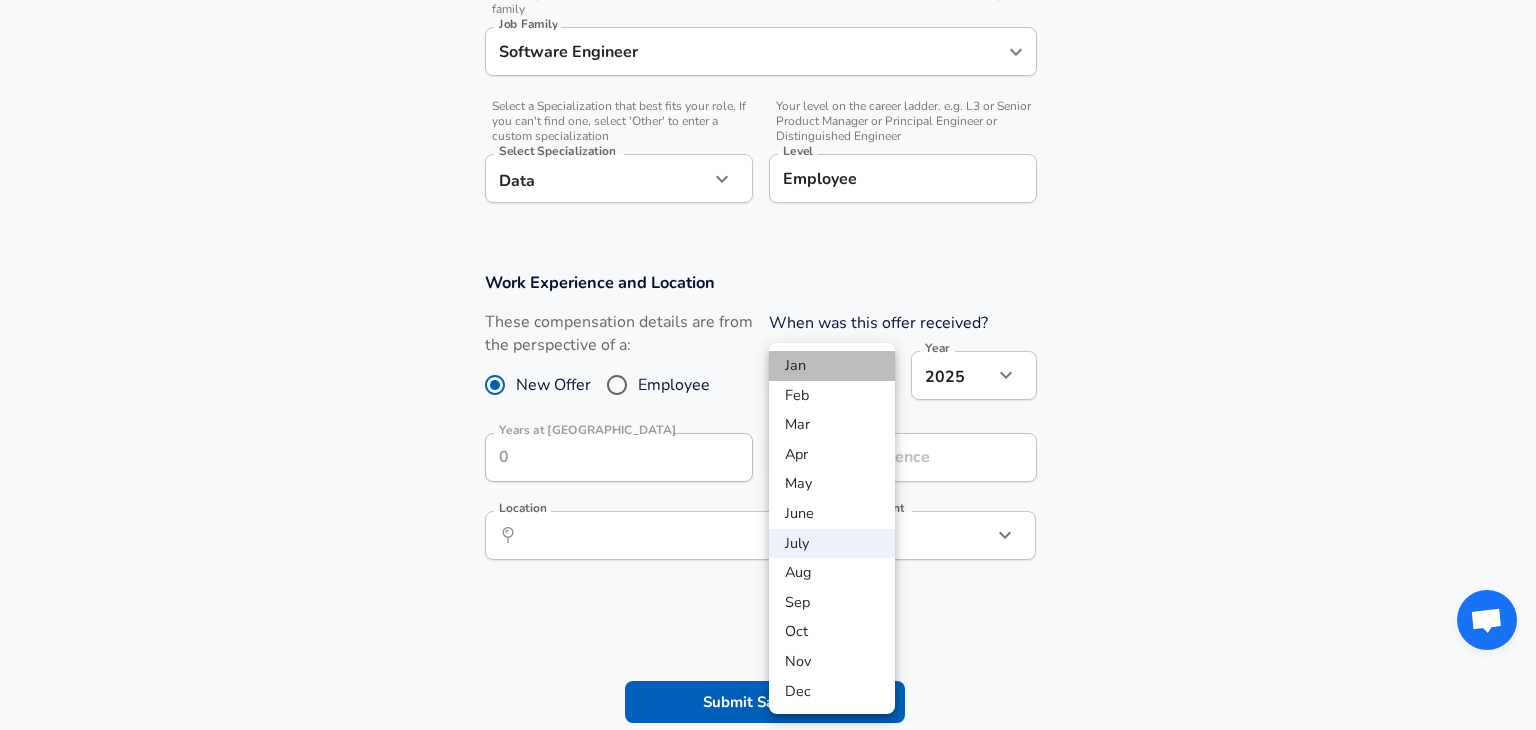 click on "Jan" at bounding box center [832, 366] 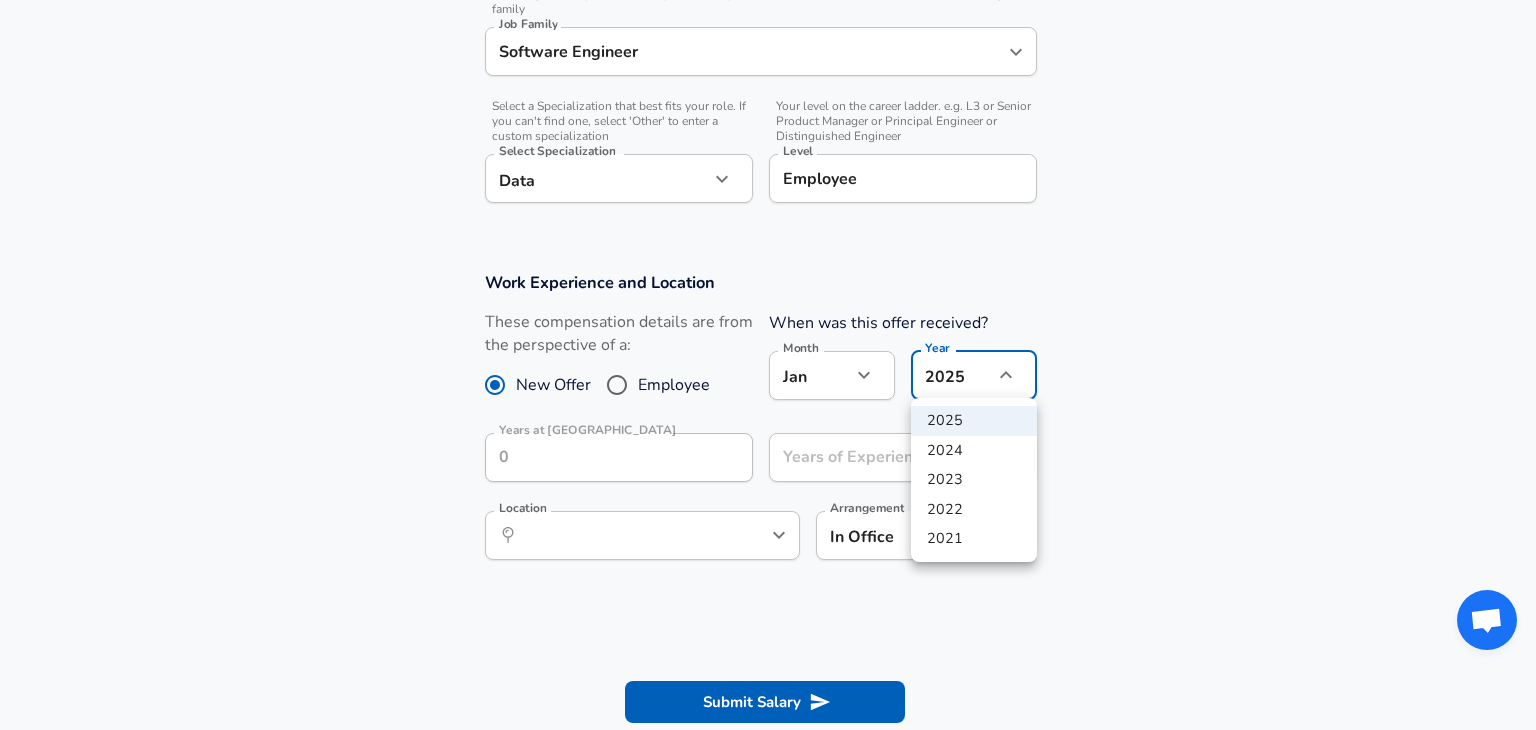 click on "Restart Add Your Salary Upload your offer letter   to verify your submission Enhance Privacy and Anonymity No Automatically hides specific fields until there are enough submissions to safely display the full details.   More Details Based on your submission and the data points that we have already collected, we will automatically hide and anonymize specific fields if there aren't enough data points to remain sufficiently anonymous. Company & Title Information   Enter the company you received your offer from Company UBS Company   Select the title that closest resembles your official title. This should be similar to the title that was present on your offer letter. Title Software Engineer Title   Select a job family that best fits your role. If you can't find one, select 'Other' to enter a custom job family Job Family Software Engineer Job Family   Select a Specialization that best fits your role. If you can't find one, select 'Other' to enter a custom specialization Select Specialization Data Data   Level Level" at bounding box center [768, -275] 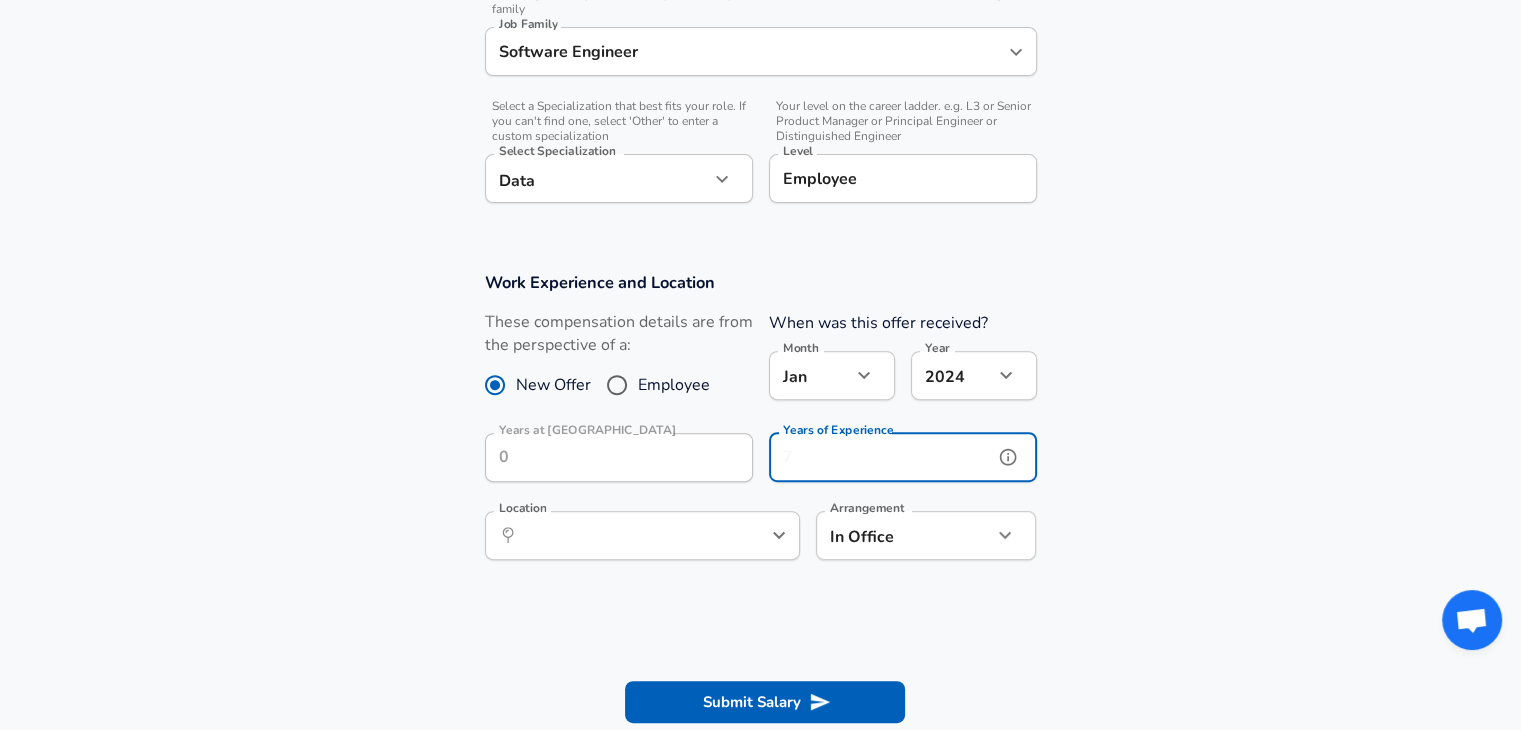 click on "Years of Experience" at bounding box center (881, 457) 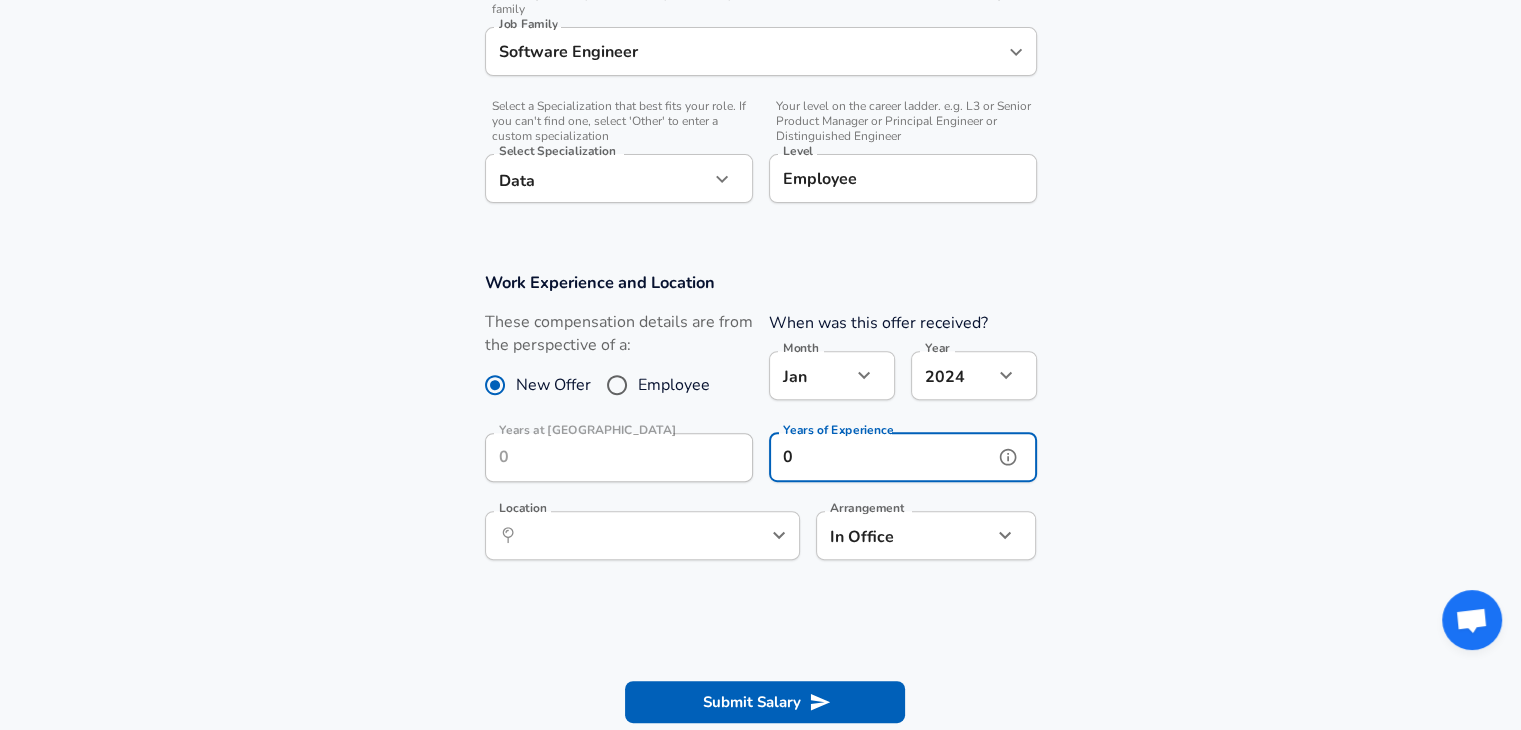 type on "0" 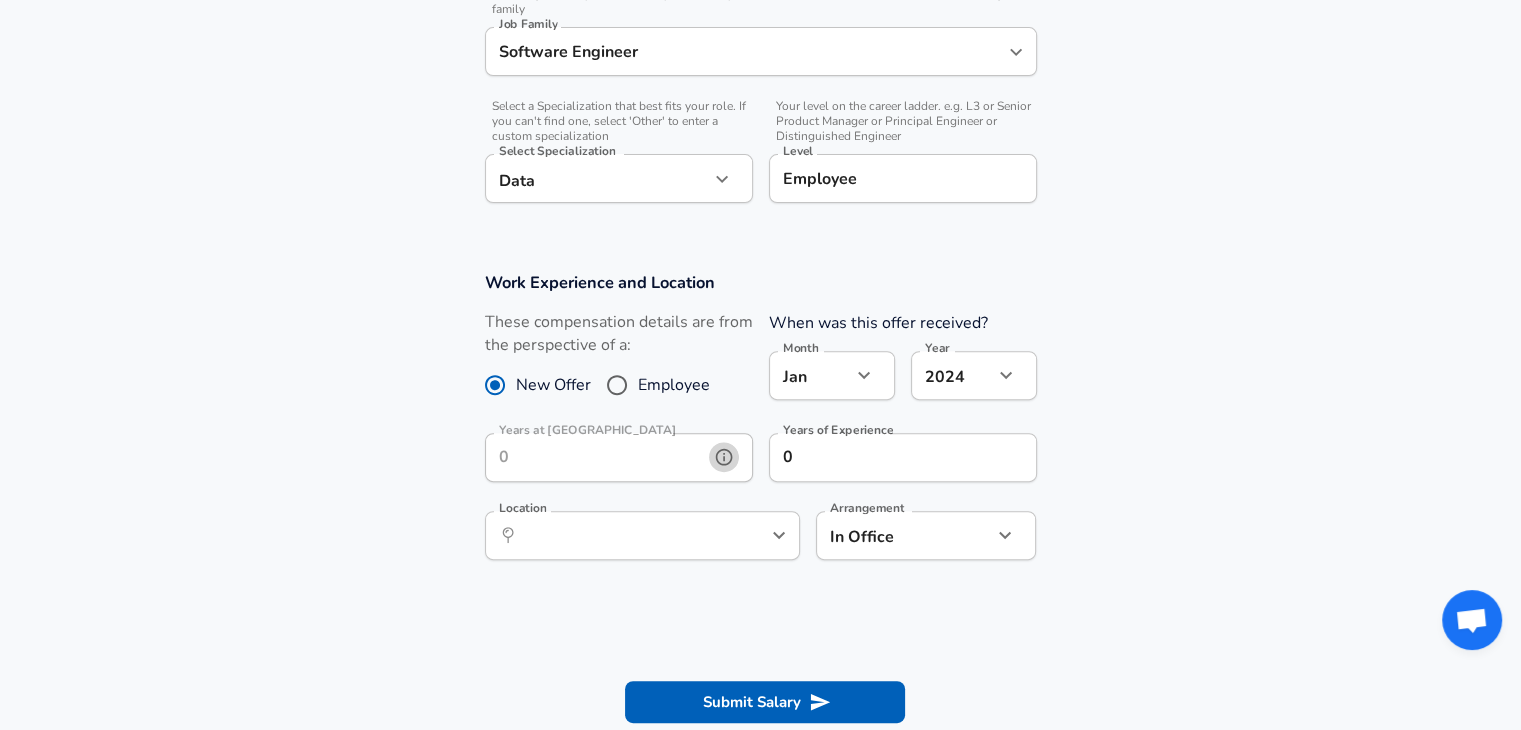 click at bounding box center (724, 457) 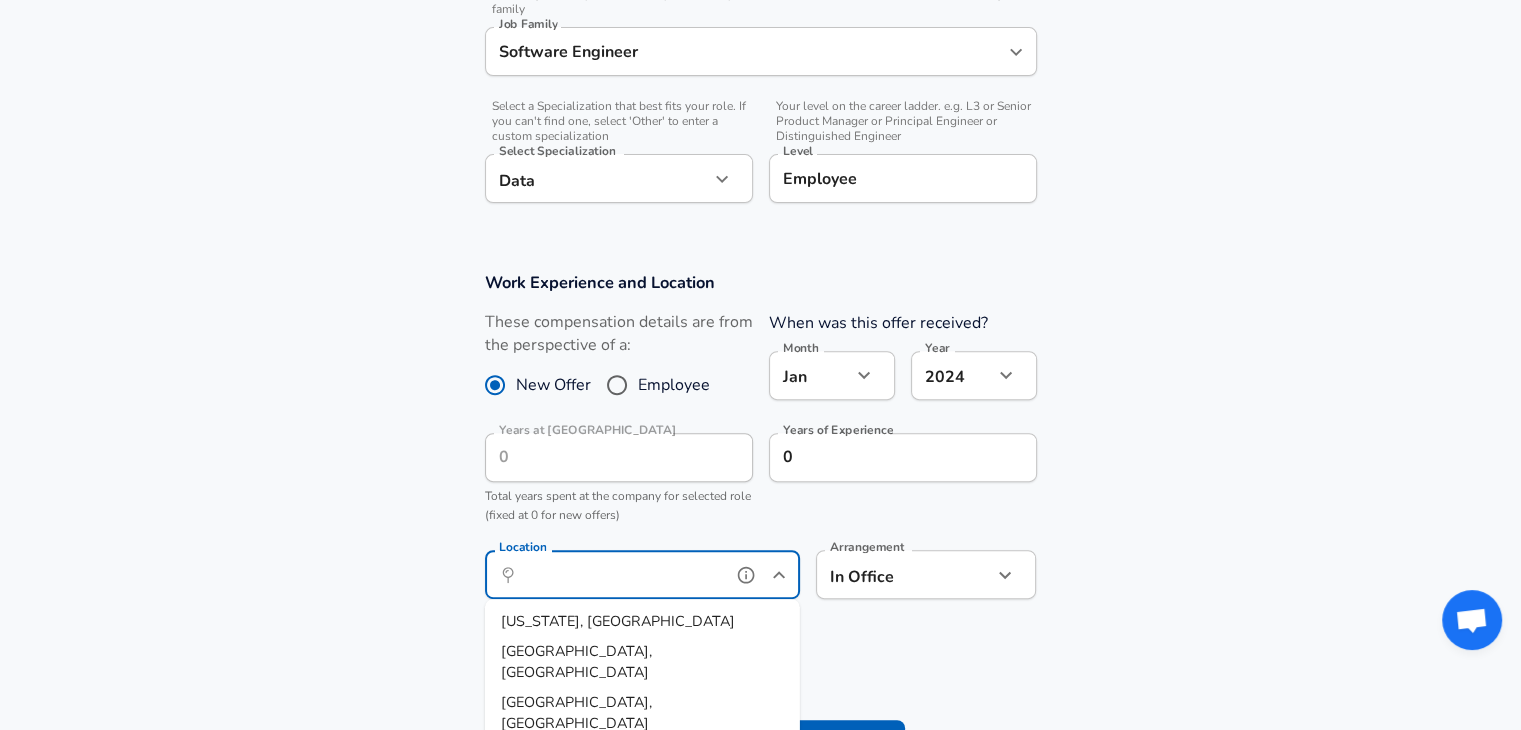 click on "Location" at bounding box center [620, 574] 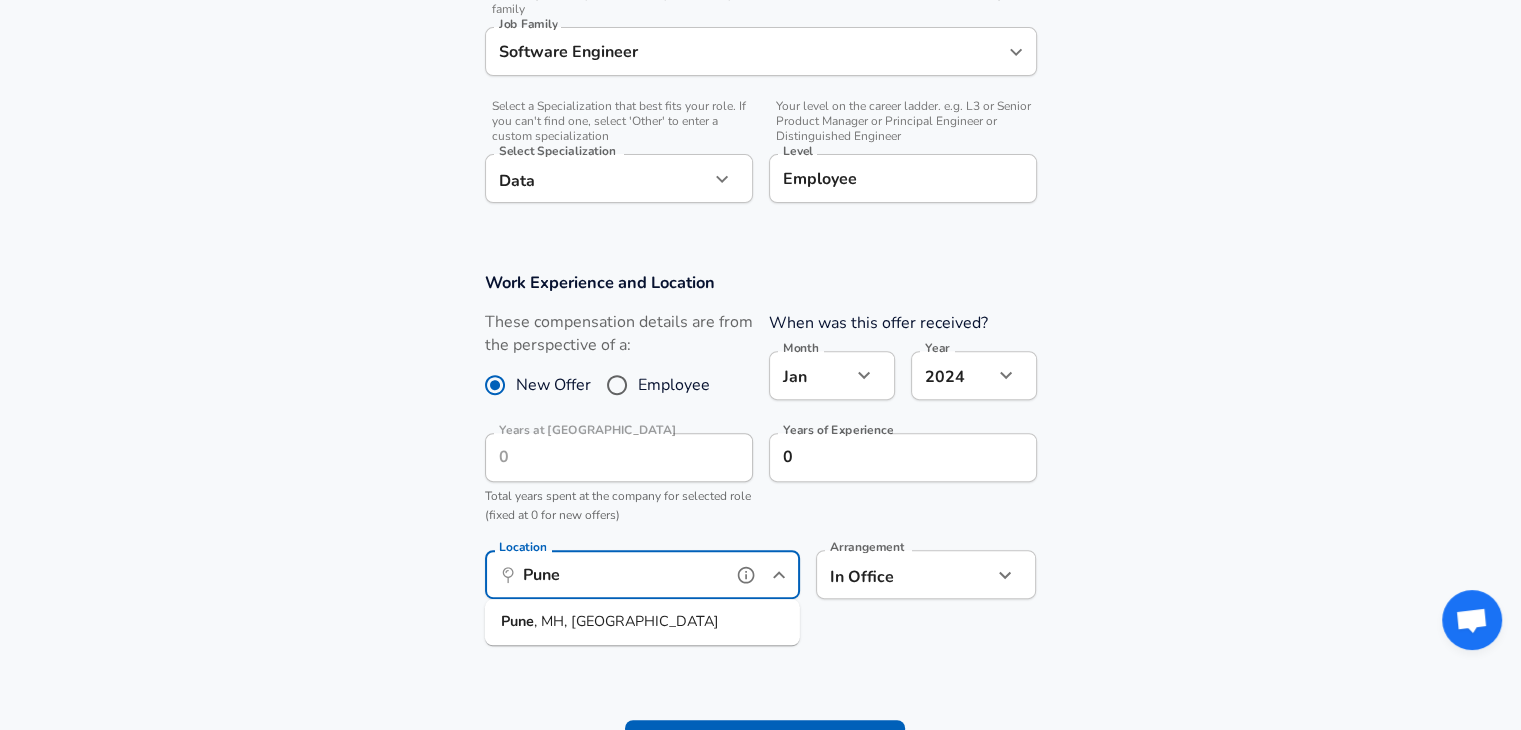 scroll, scrollTop: 0, scrollLeft: 0, axis: both 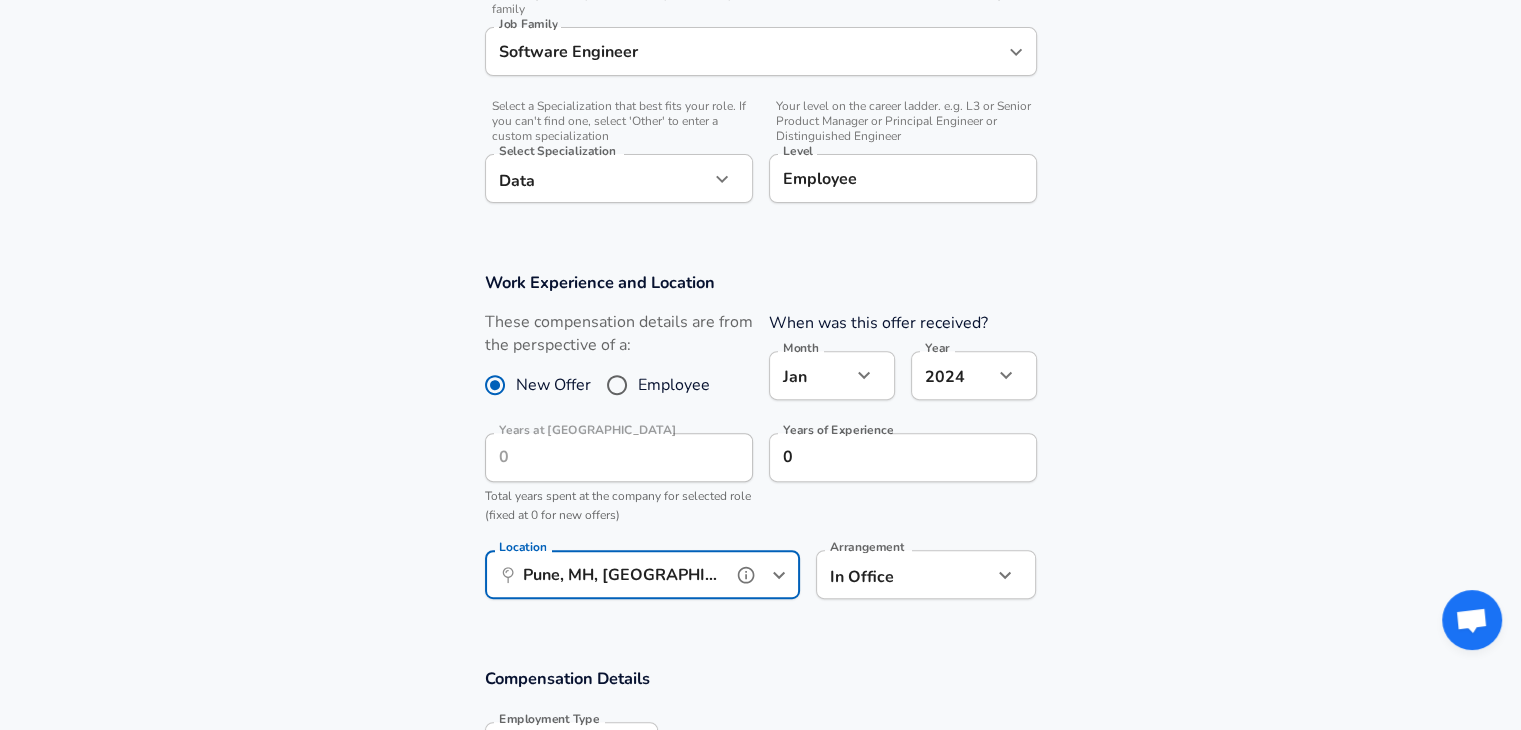type on "Pune, MH, [GEOGRAPHIC_DATA]" 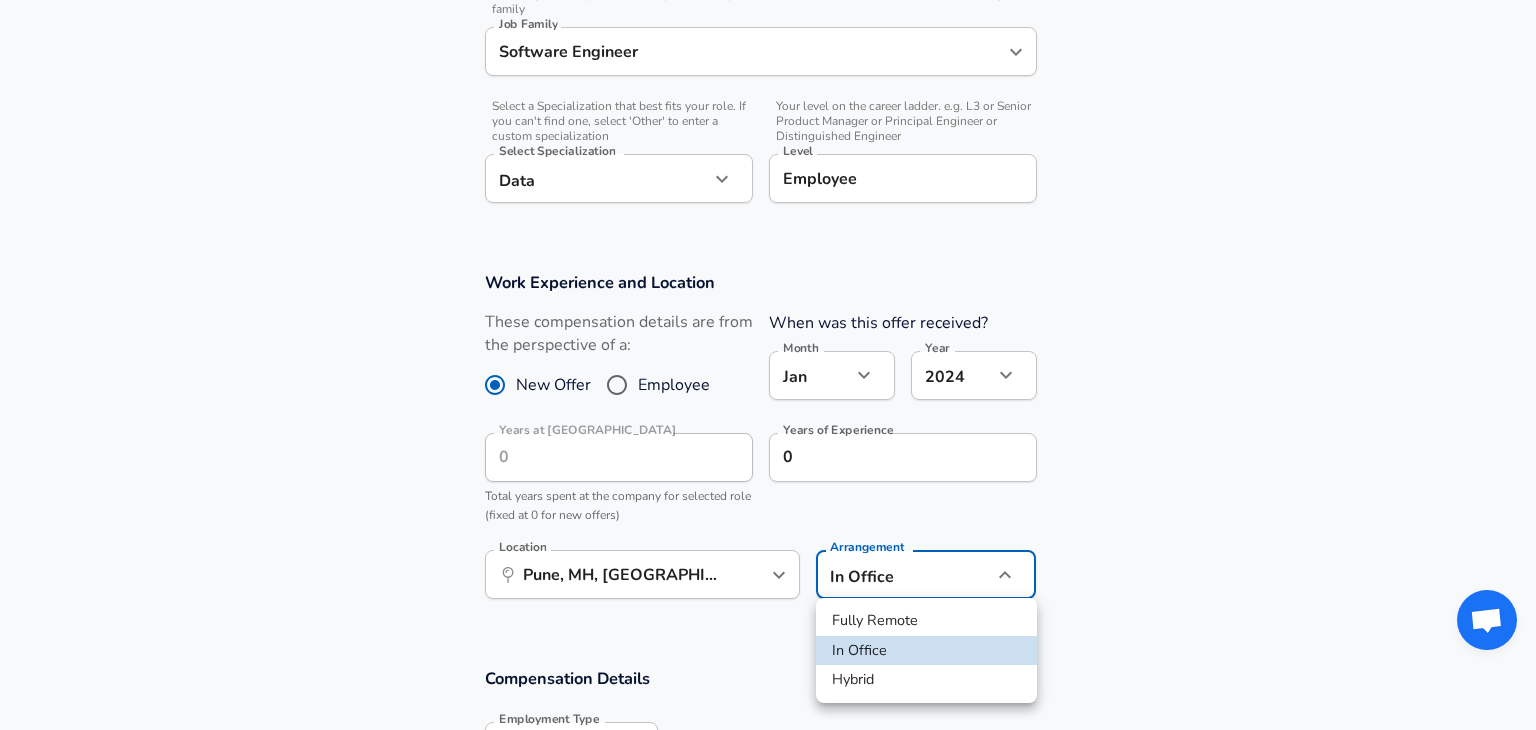 click on "Restart Add Your Salary Upload your offer letter   to verify your submission Enhance Privacy and Anonymity No Automatically hides specific fields until there are enough submissions to safely display the full details.   More Details Based on your submission and the data points that we have already collected, we will automatically hide and anonymize specific fields if there aren't enough data points to remain sufficiently anonymous. Company & Title Information   Enter the company you received your offer from Company UBS Company   Select the title that closest resembles your official title. This should be similar to the title that was present on your offer letter. Title Software Engineer Title   Select a job family that best fits your role. If you can't find one, select 'Other' to enter a custom job family Job Family Software Engineer Job Family   Select a Specialization that best fits your role. If you can't find one, select 'Other' to enter a custom specialization Select Specialization Data Data   Level Level" at bounding box center (768, -275) 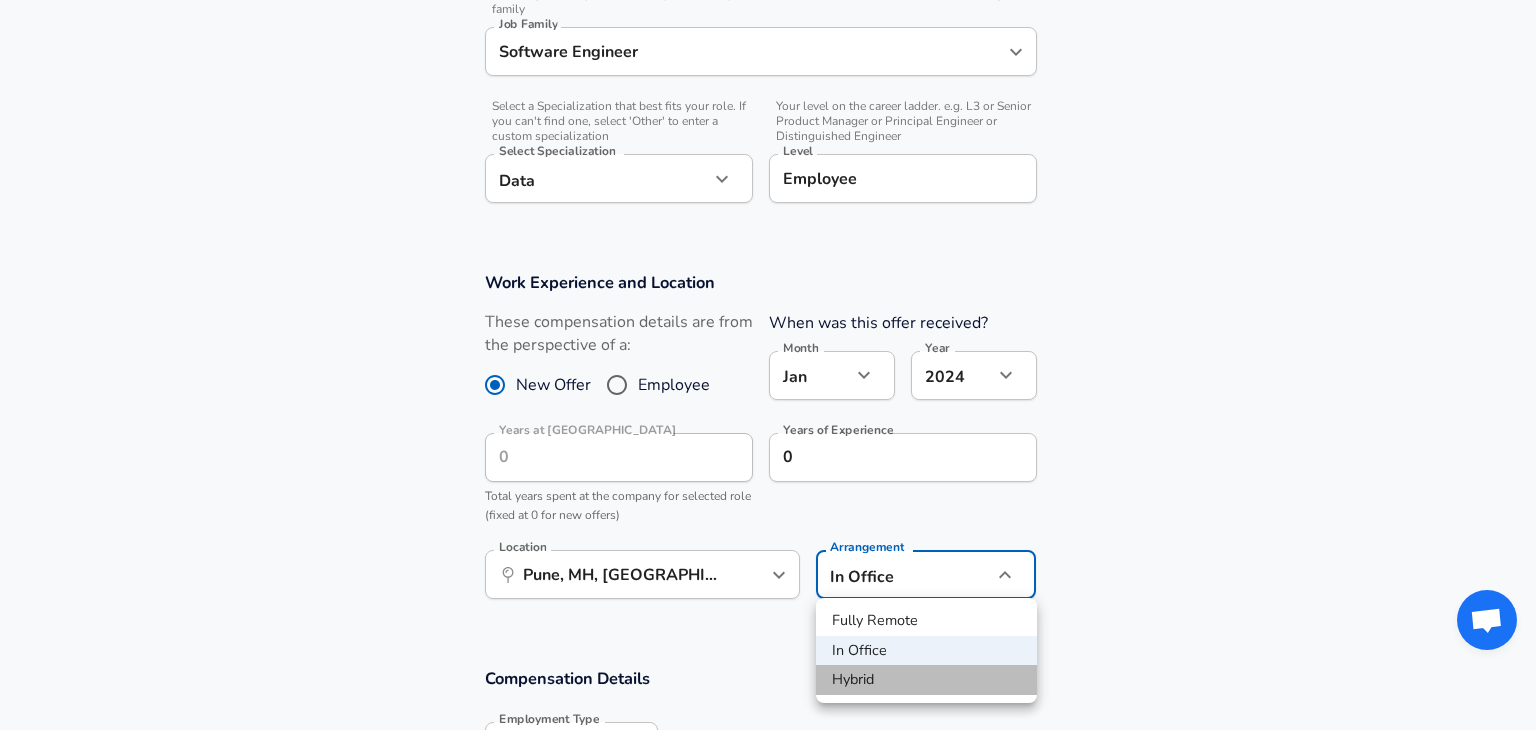 click on "Hybrid" at bounding box center (926, 680) 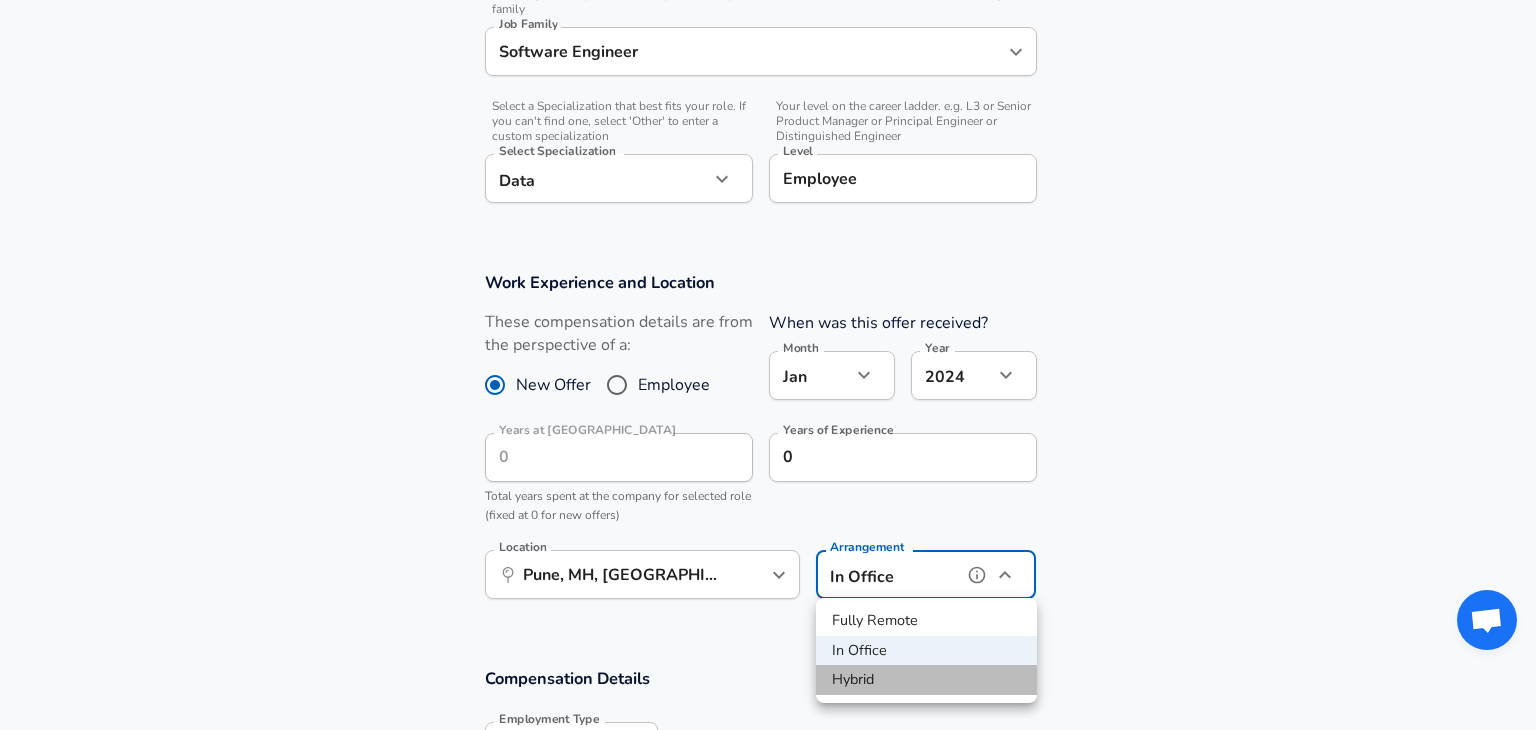 type on "hybrid" 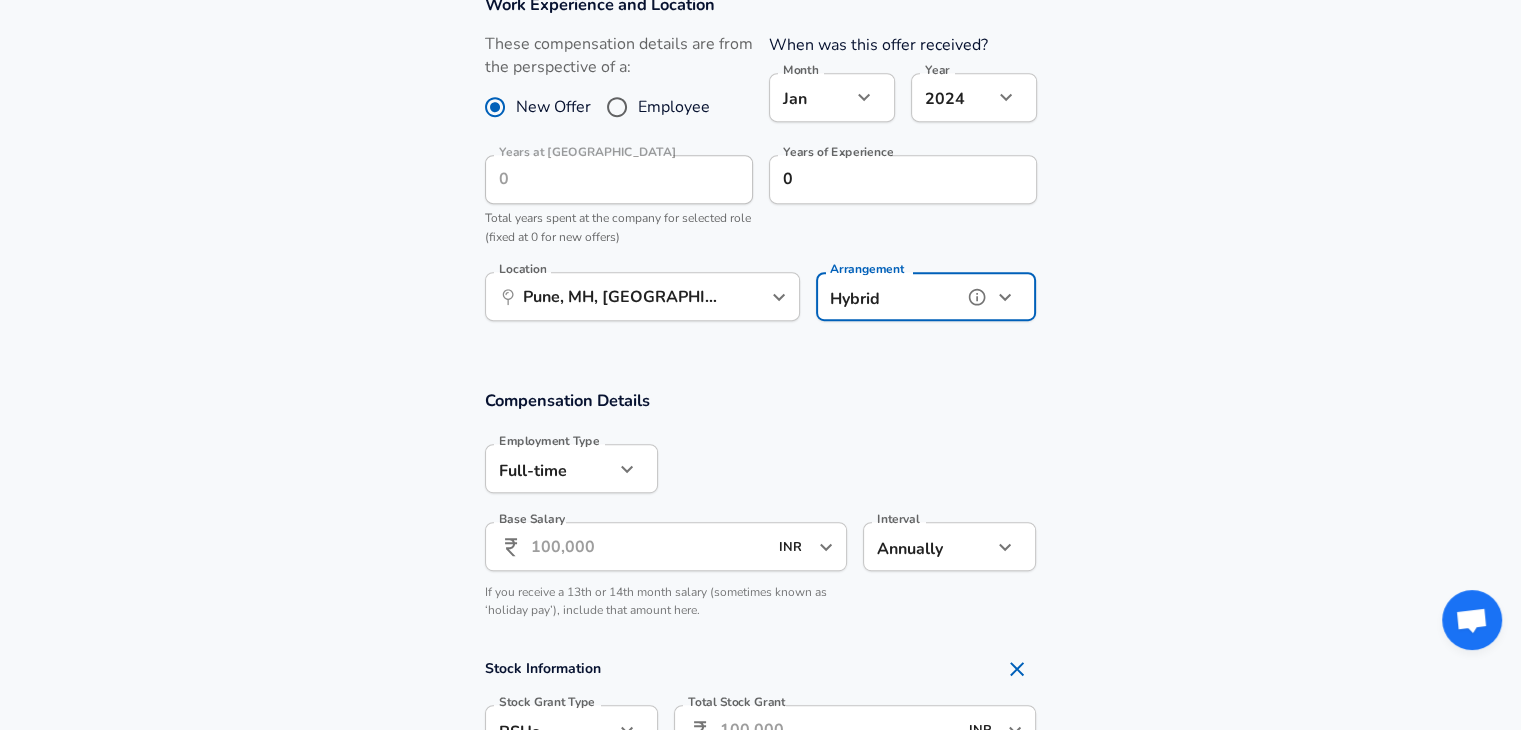 scroll, scrollTop: 923, scrollLeft: 0, axis: vertical 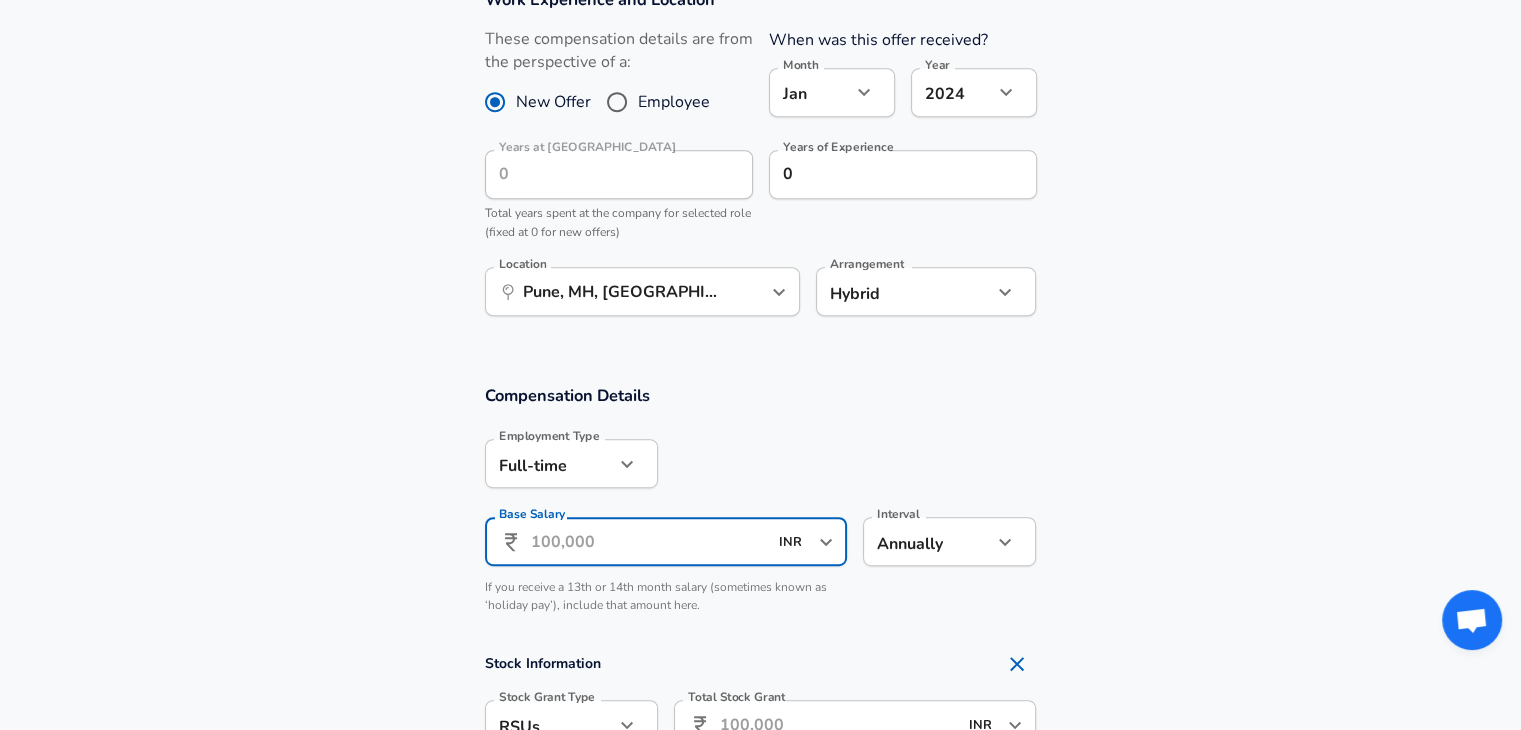 click on "Base Salary" at bounding box center [649, 541] 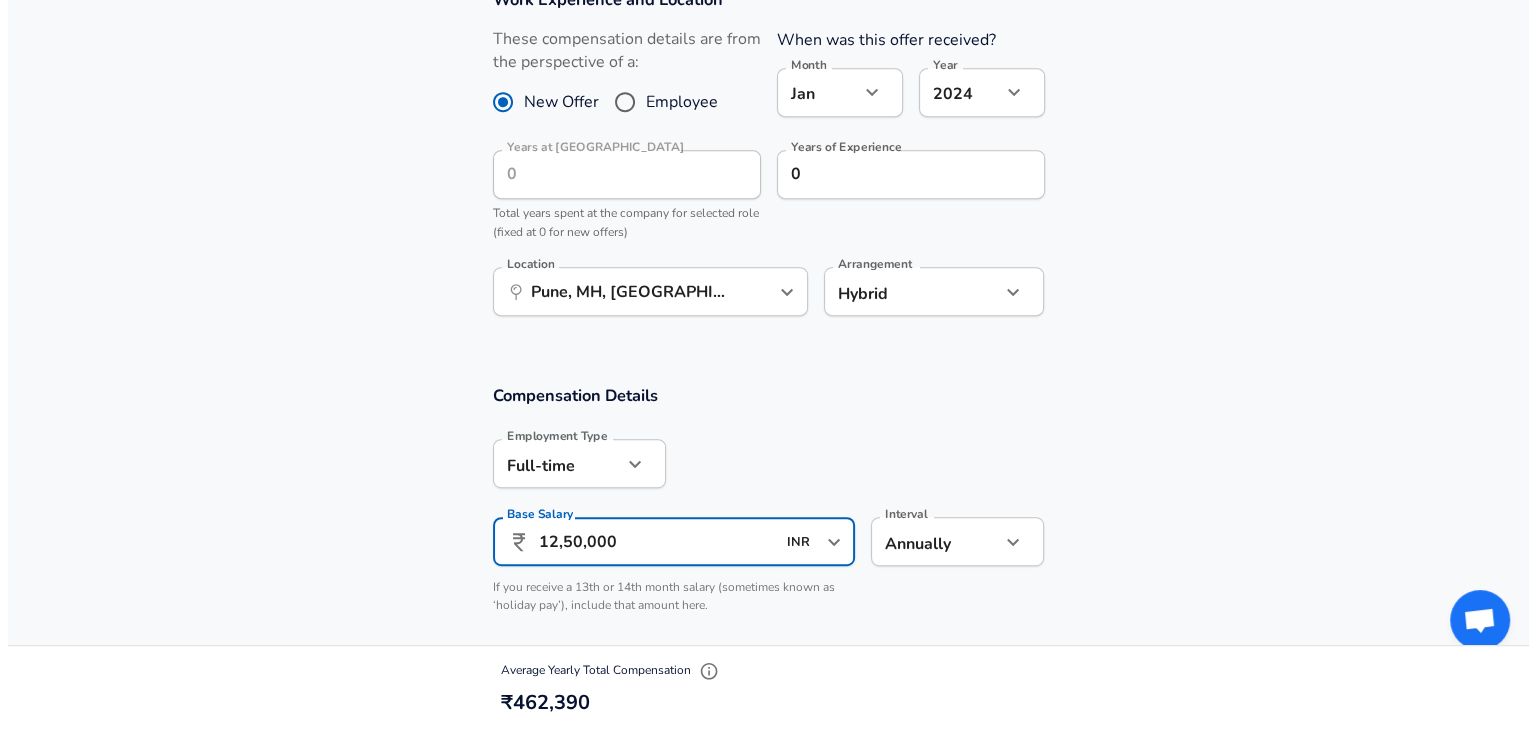 scroll, scrollTop: 0, scrollLeft: 0, axis: both 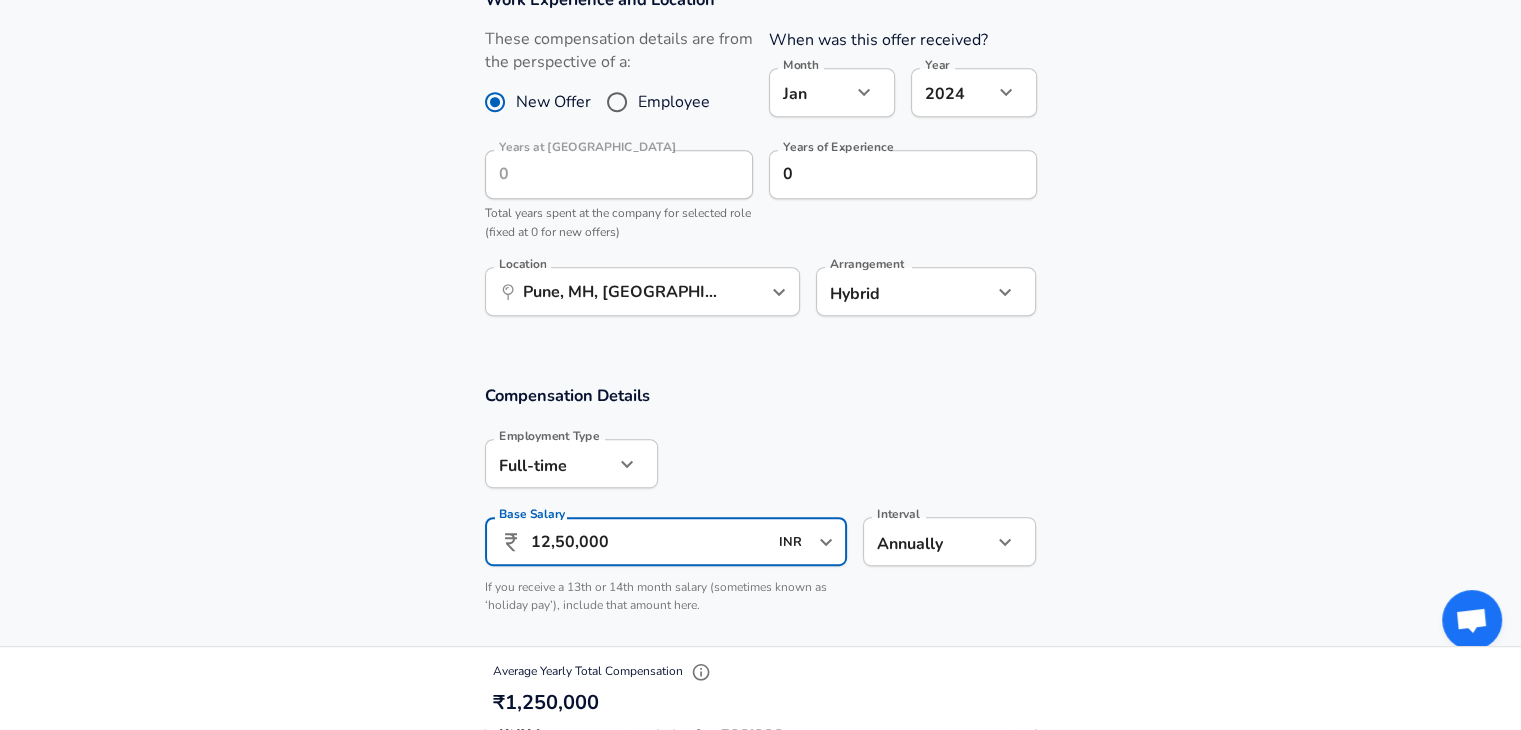 type on "12,50,000" 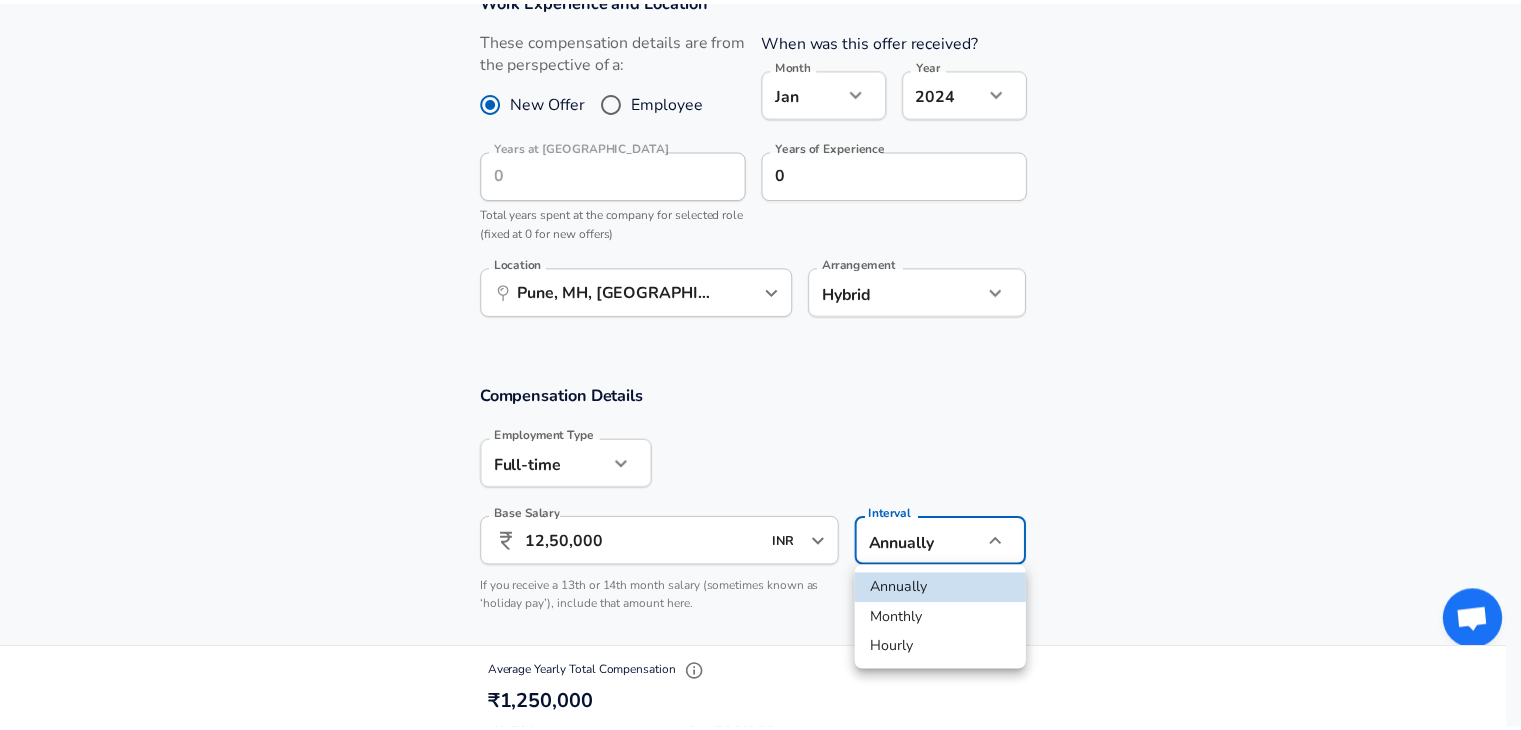 scroll, scrollTop: 0, scrollLeft: 0, axis: both 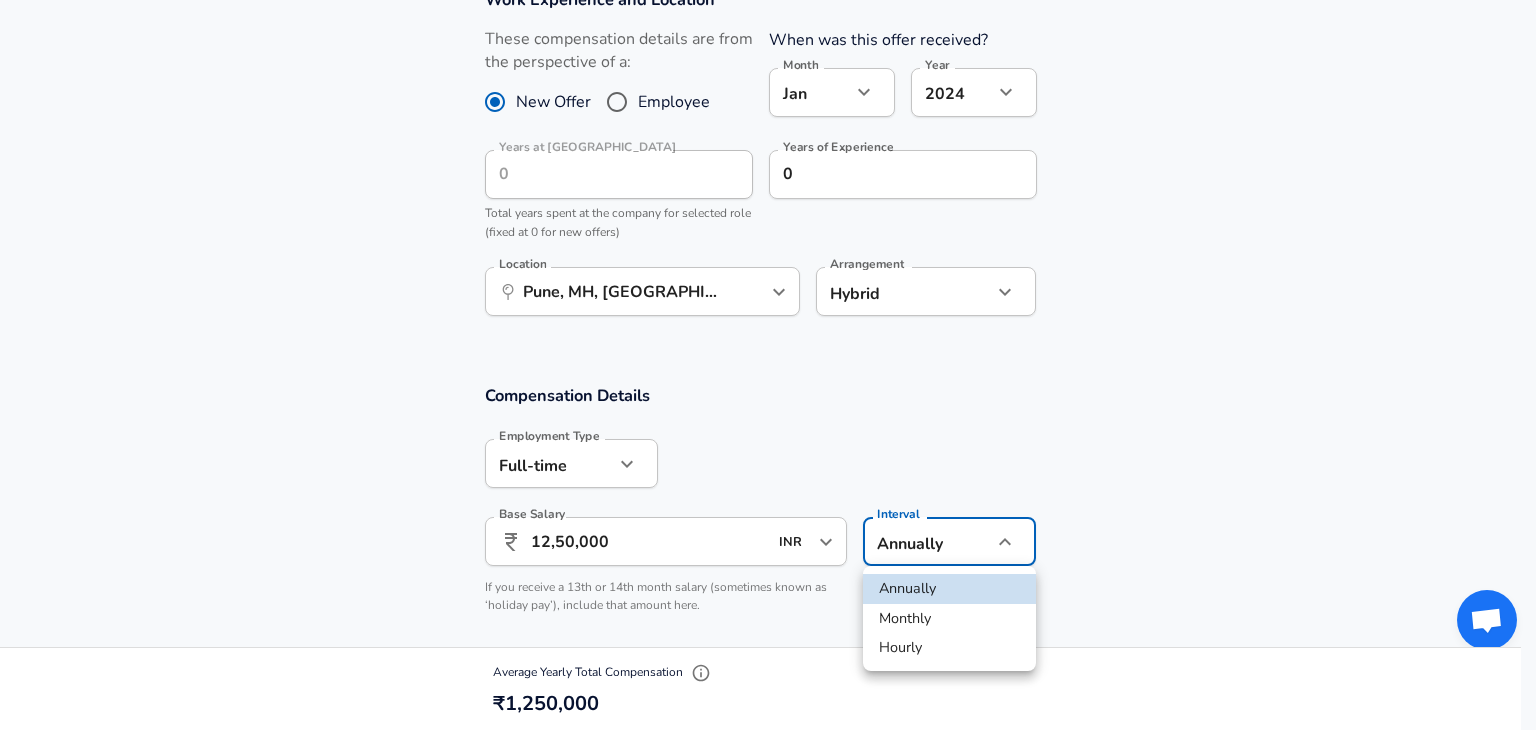 click on "Restart Add Your Salary Upload your offer letter   to verify your submission Enhance Privacy and Anonymity No Automatically hides specific fields until there are enough submissions to safely display the full details.   More Details Based on your submission and the data points that we have already collected, we will automatically hide and anonymize specific fields if there aren't enough data points to remain sufficiently anonymous. Company & Title Information   Enter the company you received your offer from Company UBS Company   Select the title that closest resembles your official title. This should be similar to the title that was present on your offer letter. Title Software Engineer Title   Select a job family that best fits your role. If you can't find one, select 'Other' to enter a custom job family Job Family Software Engineer Job Family   Select a Specialization that best fits your role. If you can't find one, select 'Other' to enter a custom specialization Select Specialization Data Data   Level Level" at bounding box center [768, -558] 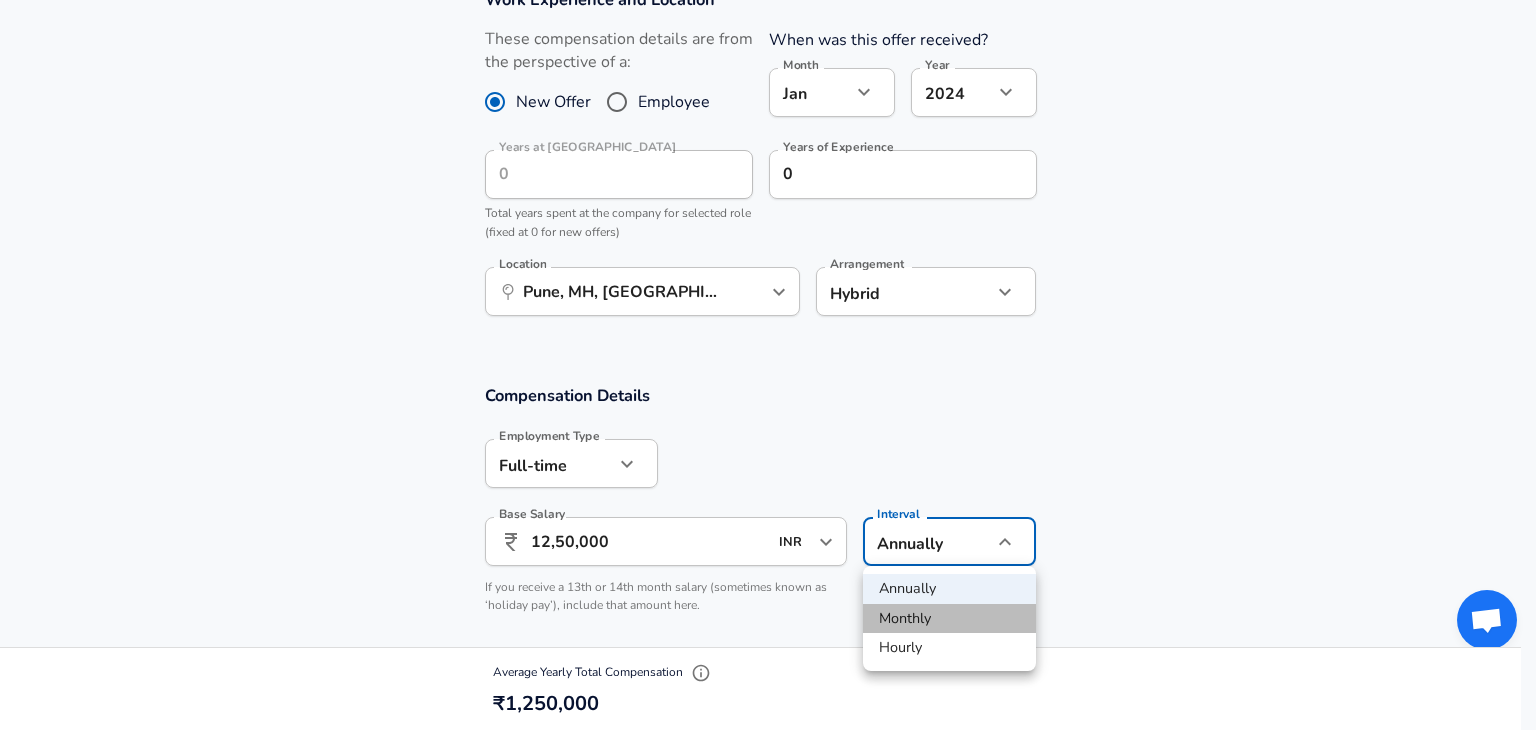 click on "Monthly" at bounding box center [949, 619] 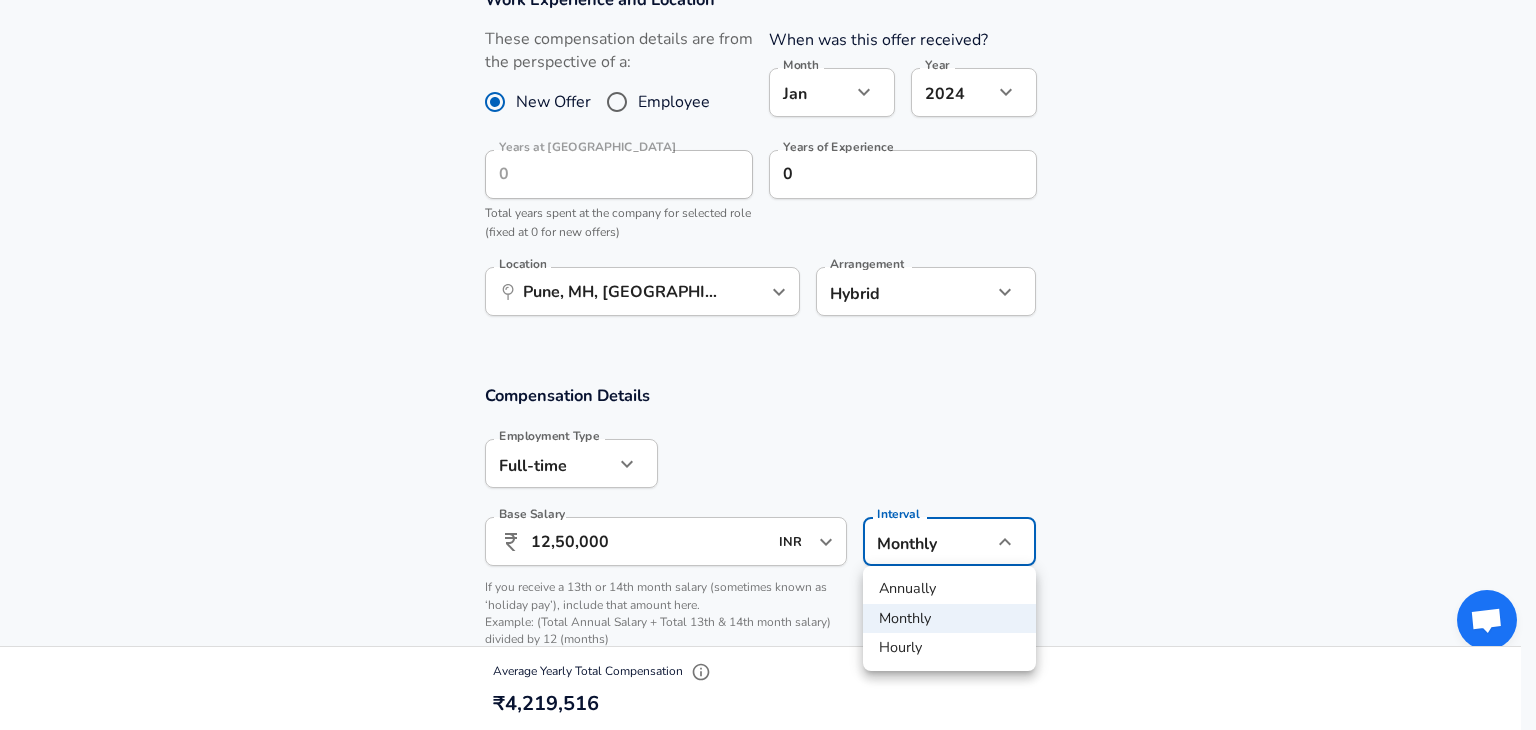 click on "Restart Add Your Salary Upload your offer letter   to verify your submission Enhance Privacy and Anonymity No Automatically hides specific fields until there are enough submissions to safely display the full details.   More Details Based on your submission and the data points that we have already collected, we will automatically hide and anonymize specific fields if there aren't enough data points to remain sufficiently anonymous. Company & Title Information   Enter the company you received your offer from Company UBS Company   Select the title that closest resembles your official title. This should be similar to the title that was present on your offer letter. Title Software Engineer Title   Select a job family that best fits your role. If you can't find one, select 'Other' to enter a custom job family Job Family Software Engineer Job Family   Select a Specialization that best fits your role. If you can't find one, select 'Other' to enter a custom specialization Select Specialization Data Data   Level Level" at bounding box center (768, -558) 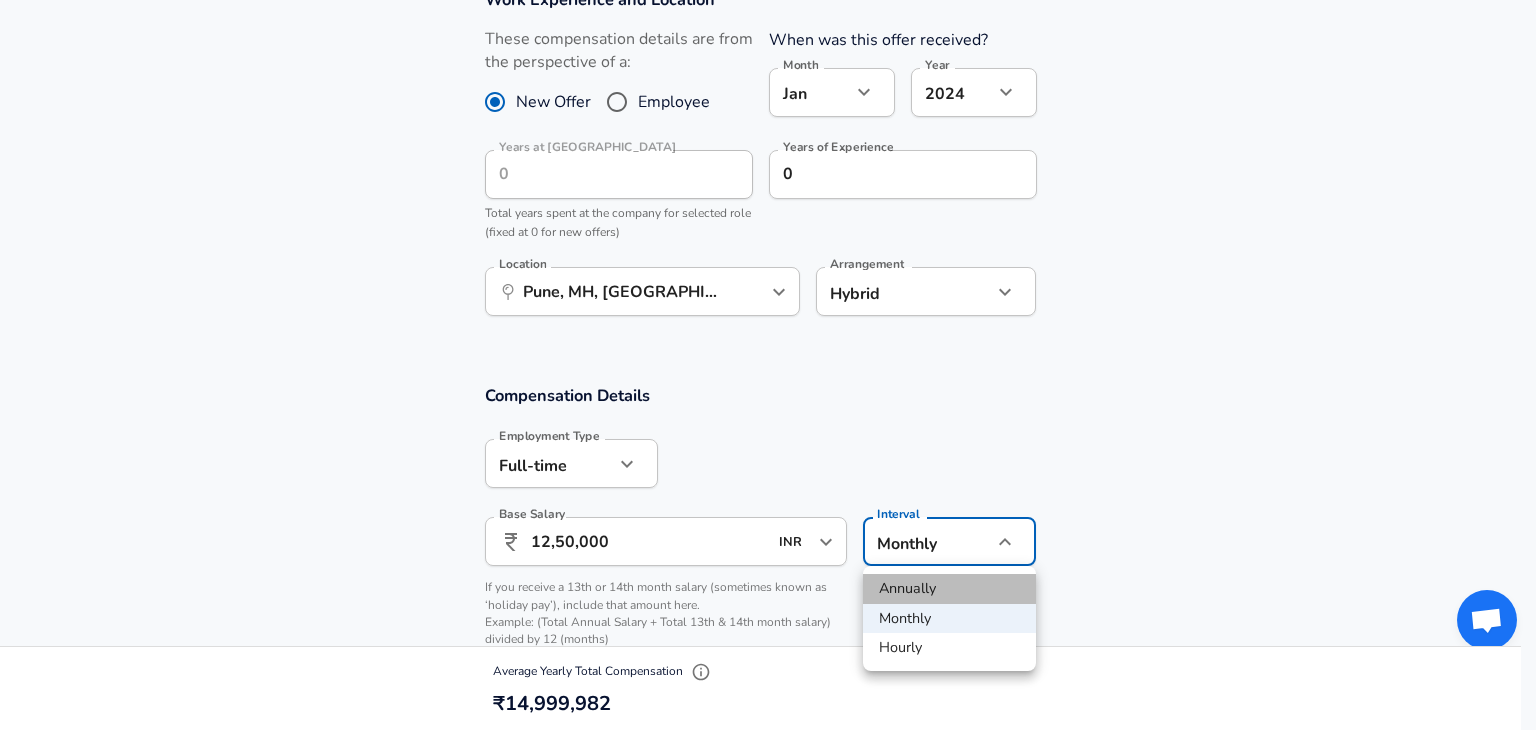 click on "Annually" at bounding box center (949, 589) 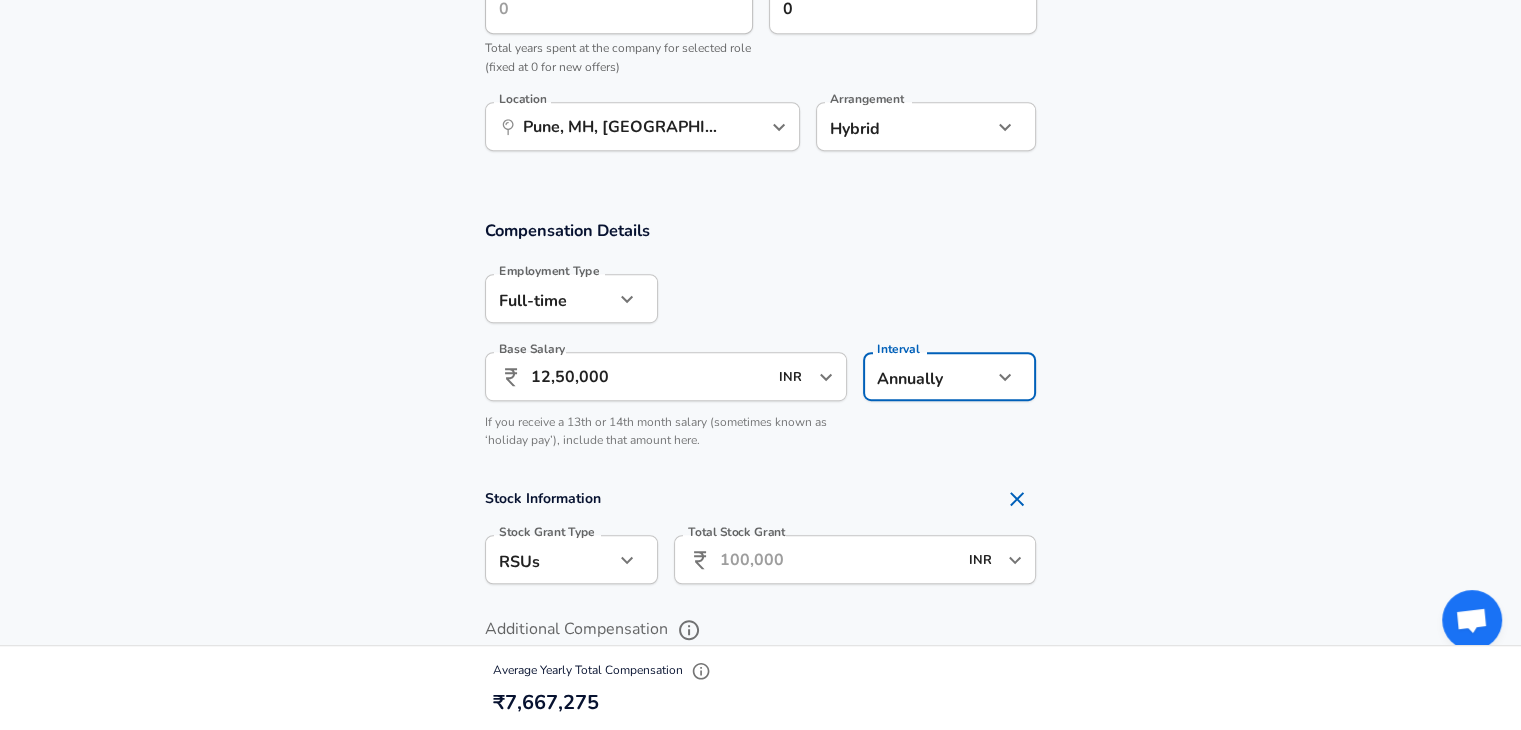 scroll, scrollTop: 1204, scrollLeft: 0, axis: vertical 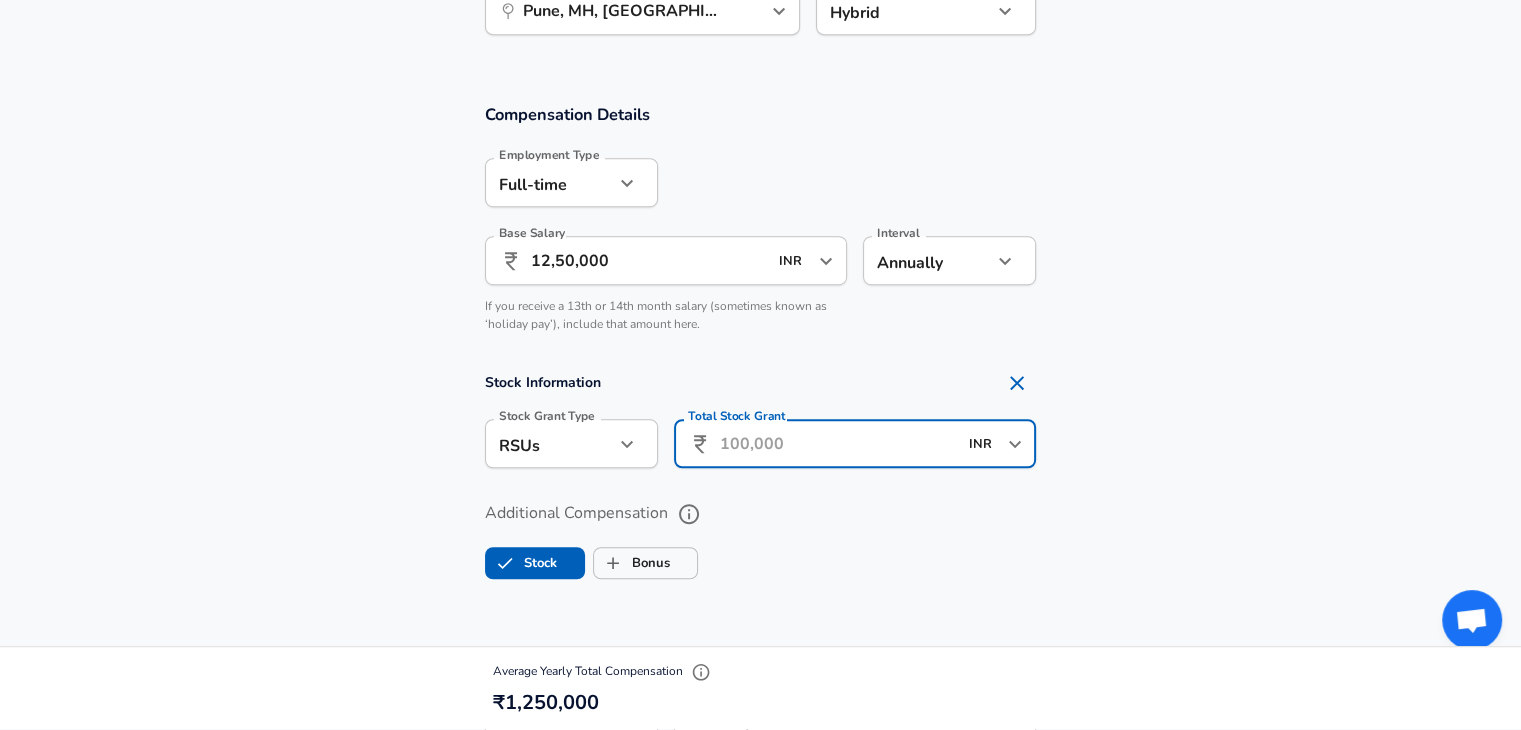 click on "Total Stock Grant" at bounding box center [838, 443] 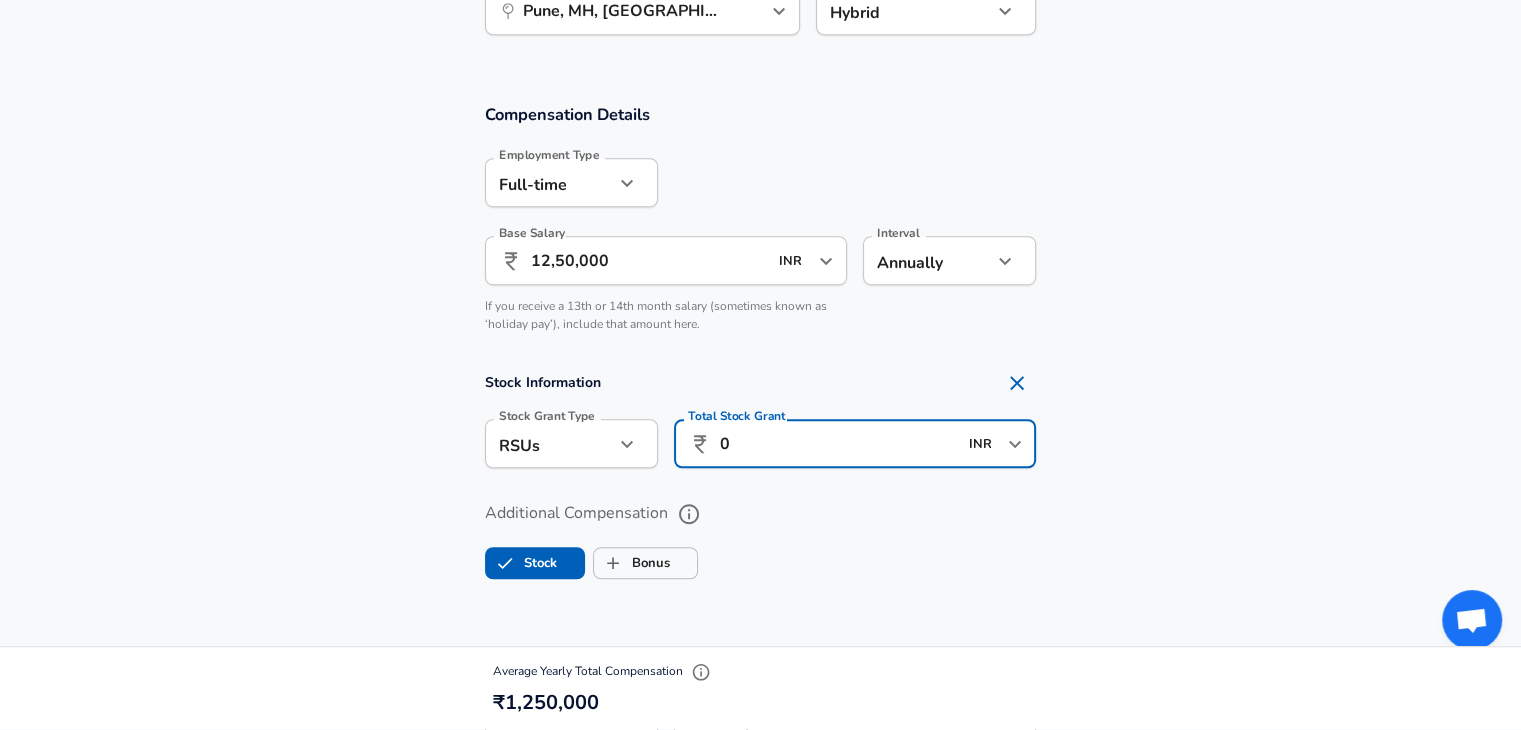 type on "0" 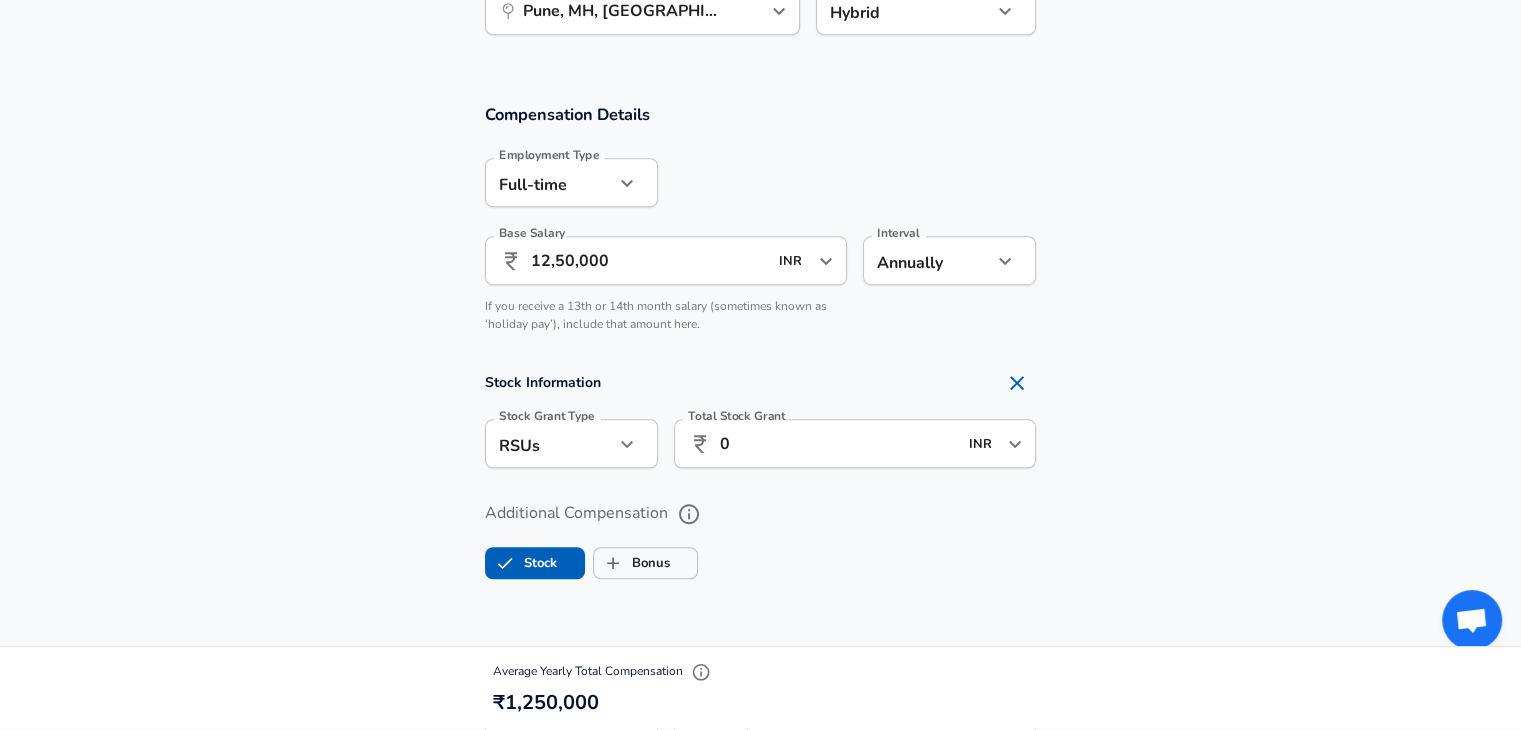 click on "Stock Bonus" at bounding box center (761, 559) 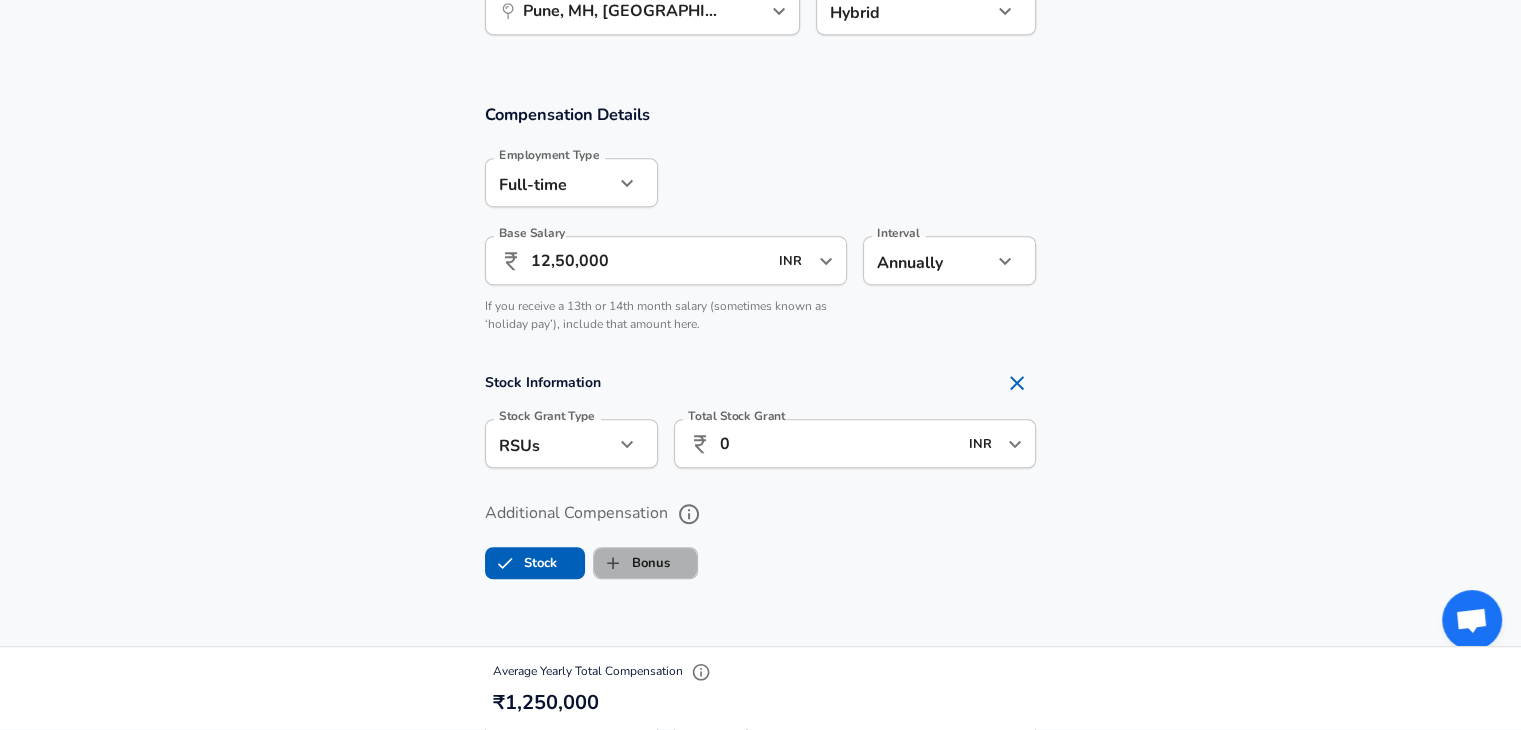 click on "Bonus" at bounding box center (632, 563) 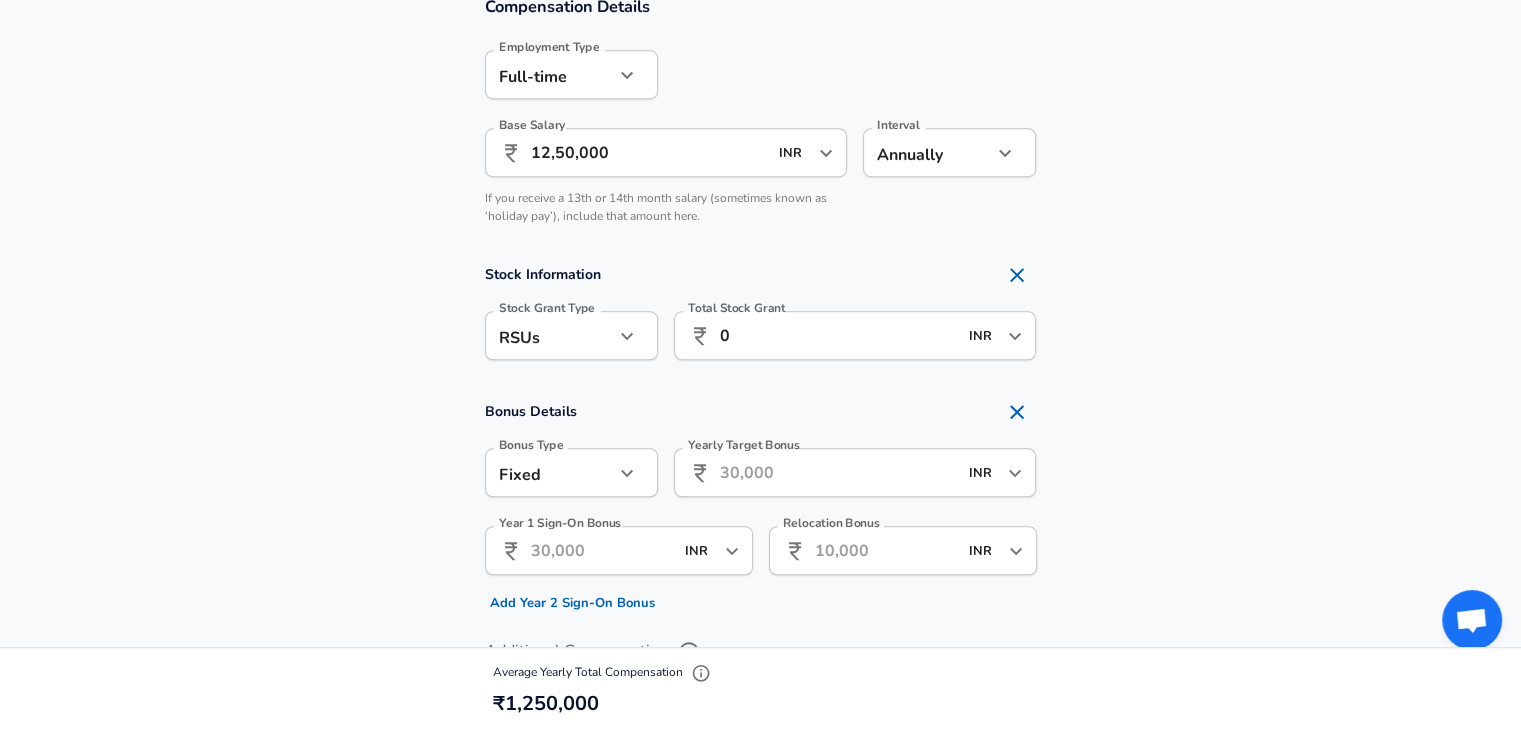 scroll, scrollTop: 1319, scrollLeft: 0, axis: vertical 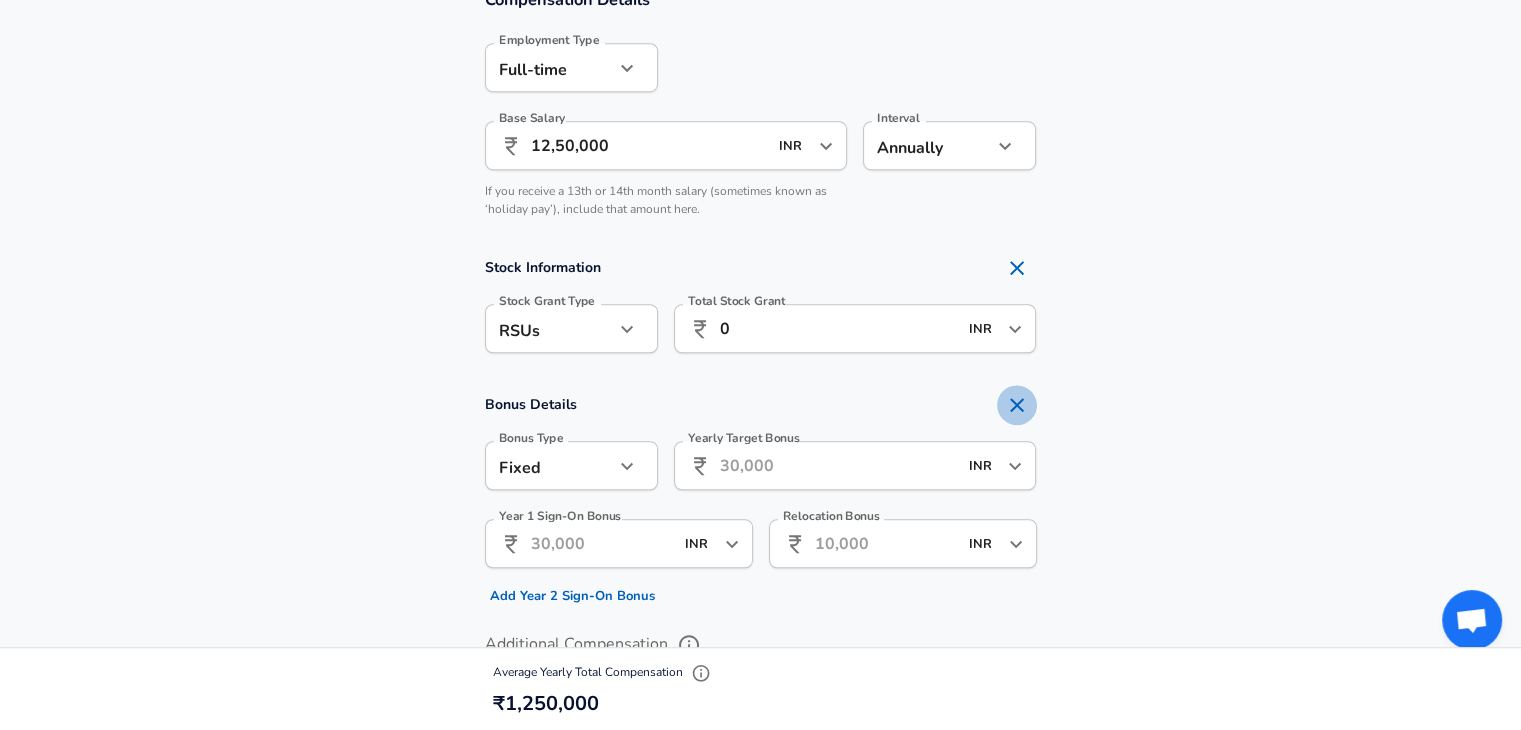 click at bounding box center (1017, 405) 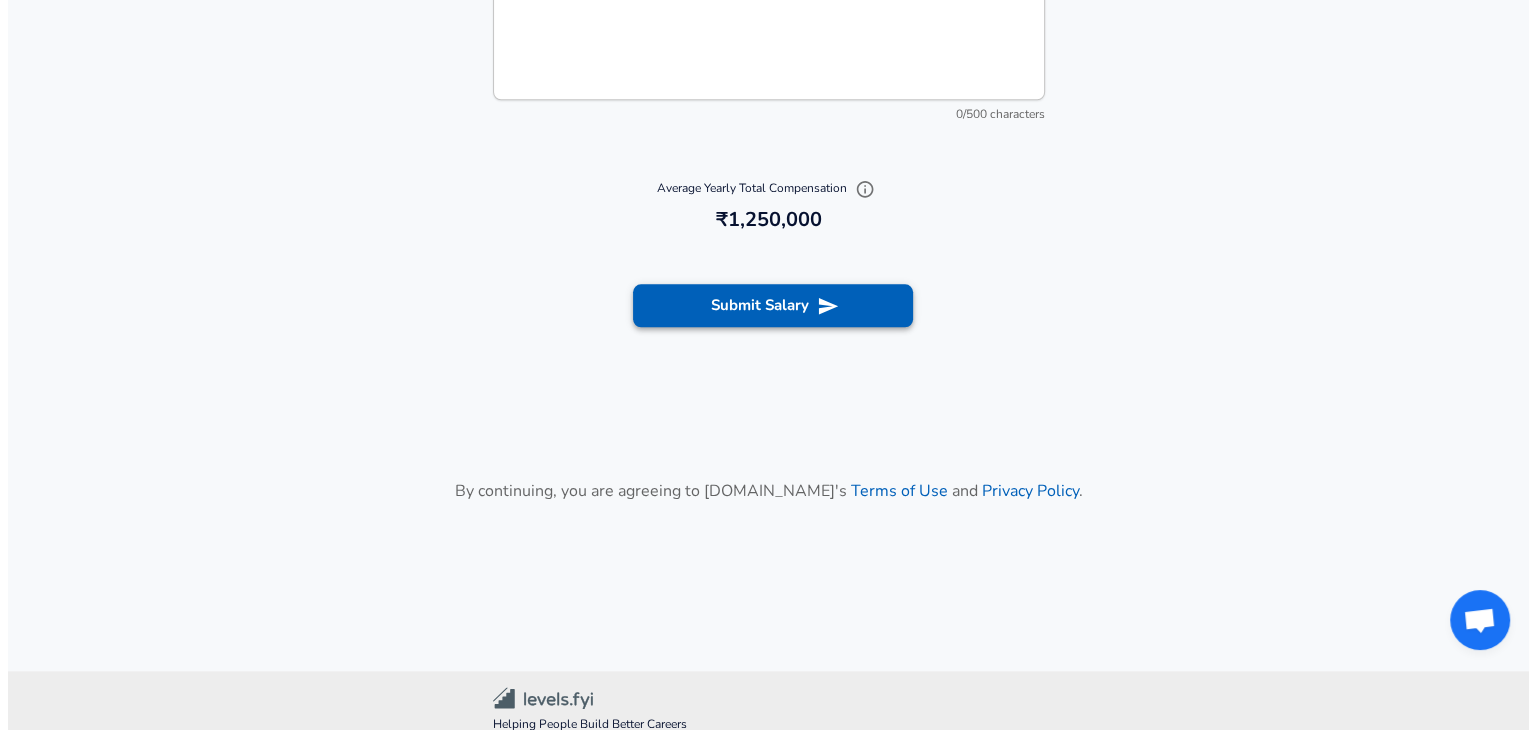 scroll, scrollTop: 2259, scrollLeft: 0, axis: vertical 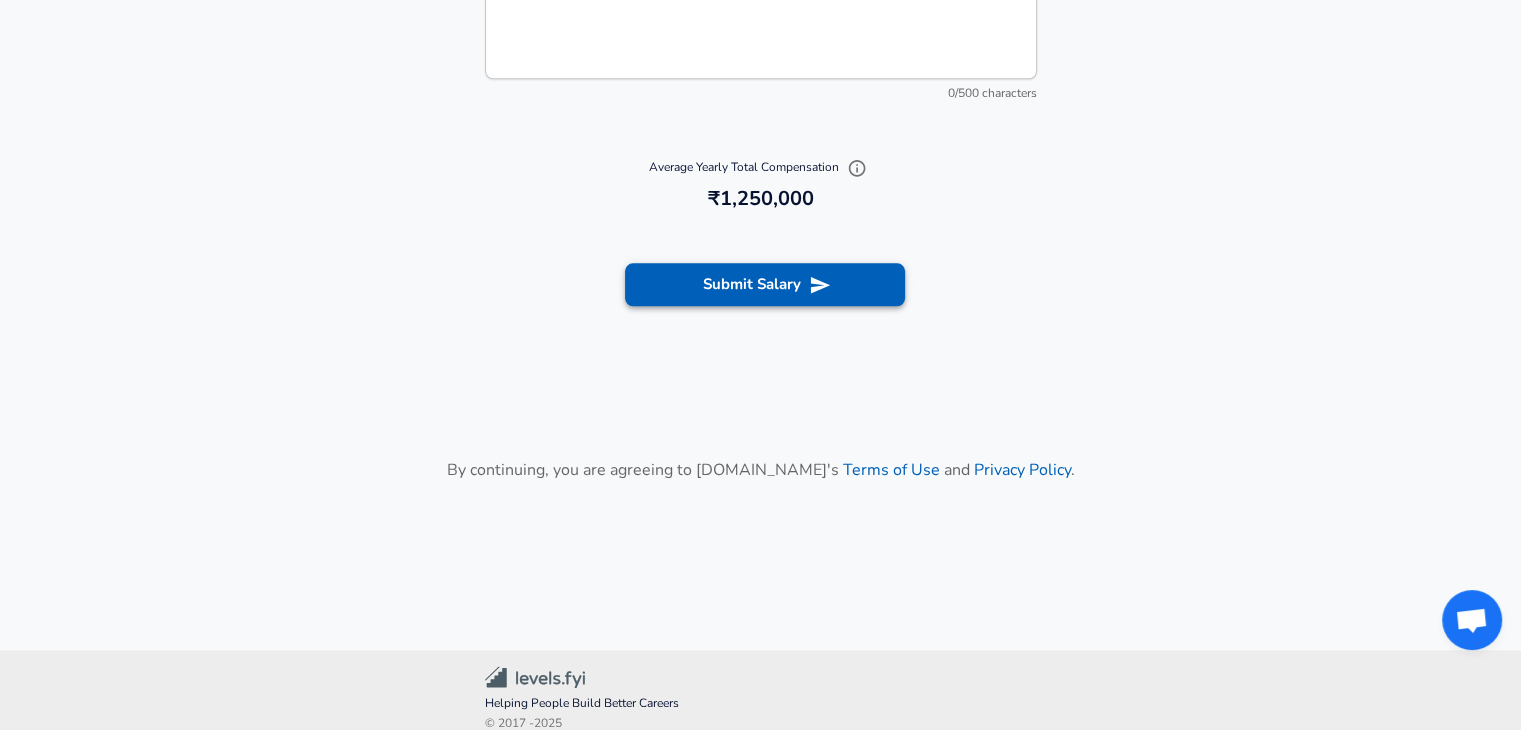 click on "Submit Salary" at bounding box center [765, 284] 